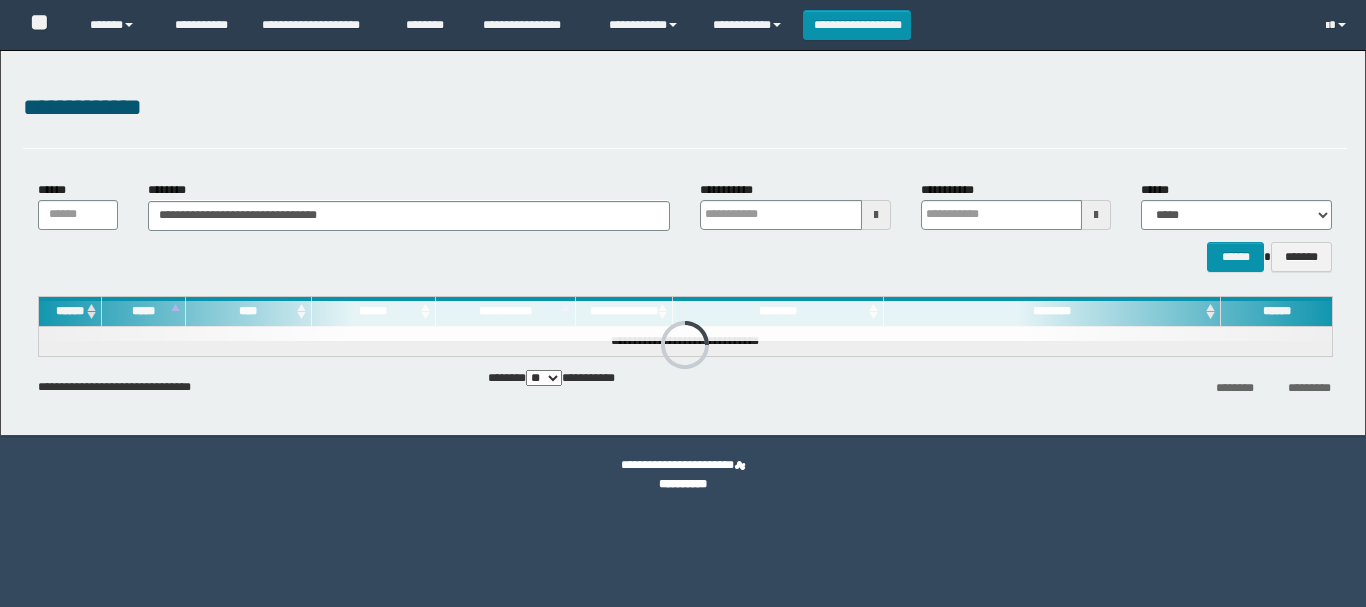 scroll, scrollTop: 0, scrollLeft: 0, axis: both 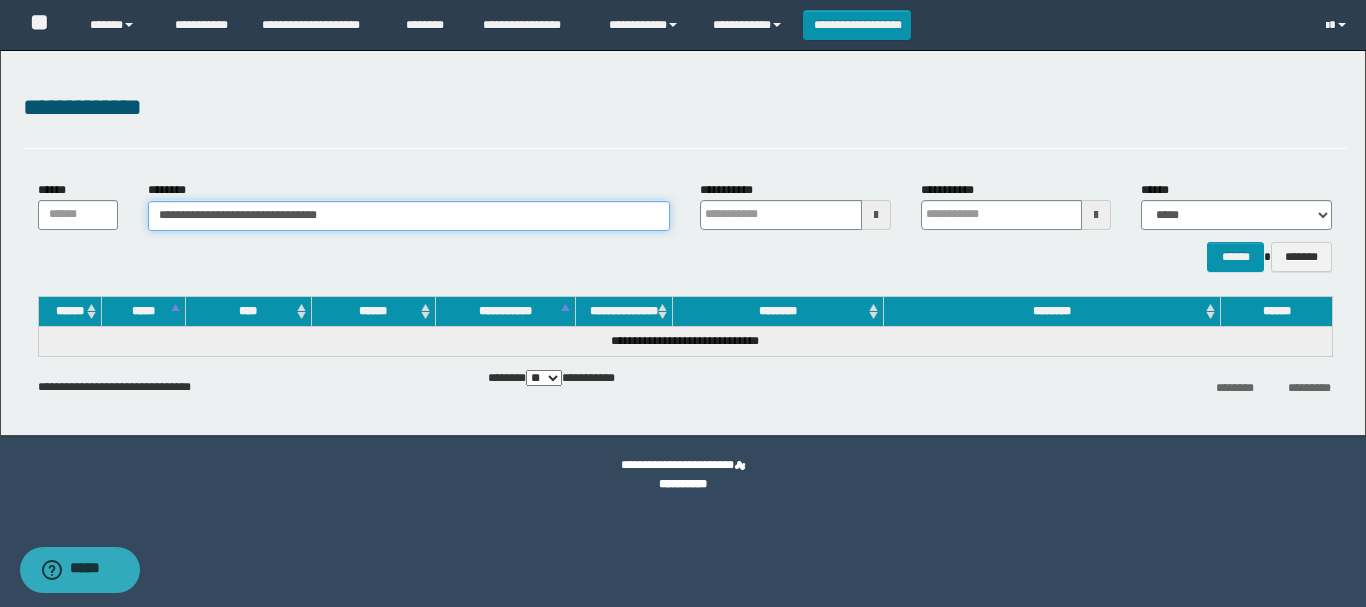 drag, startPoint x: 368, startPoint y: 221, endPoint x: 74, endPoint y: 221, distance: 294 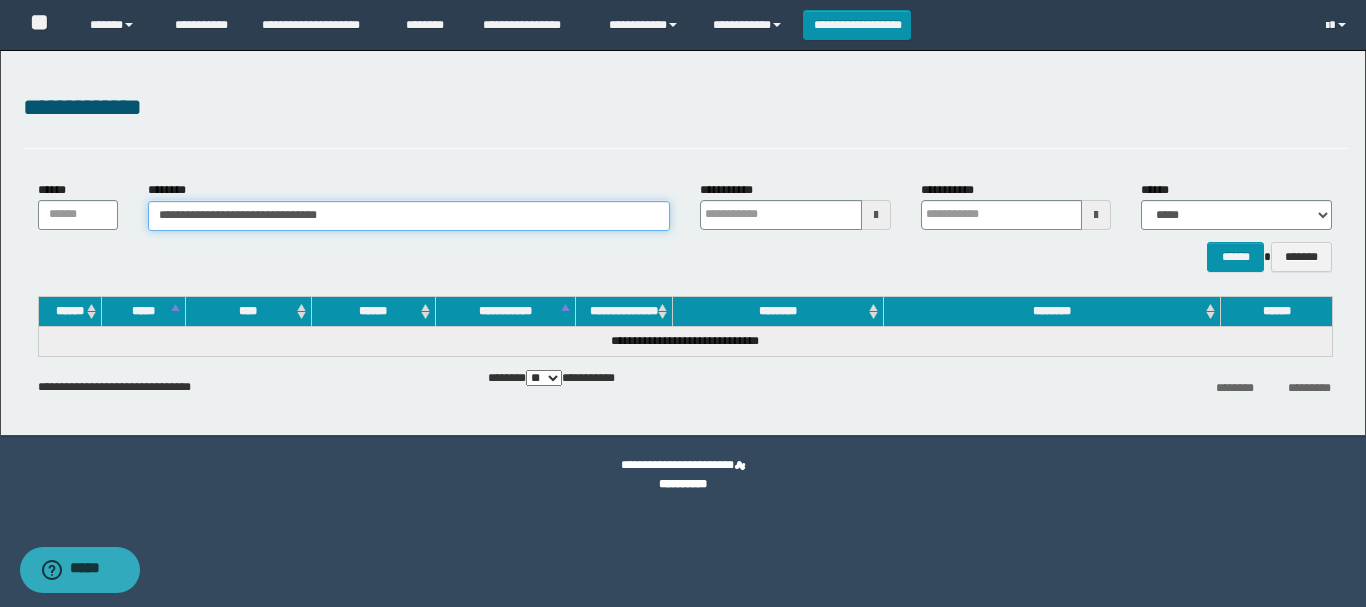 paste 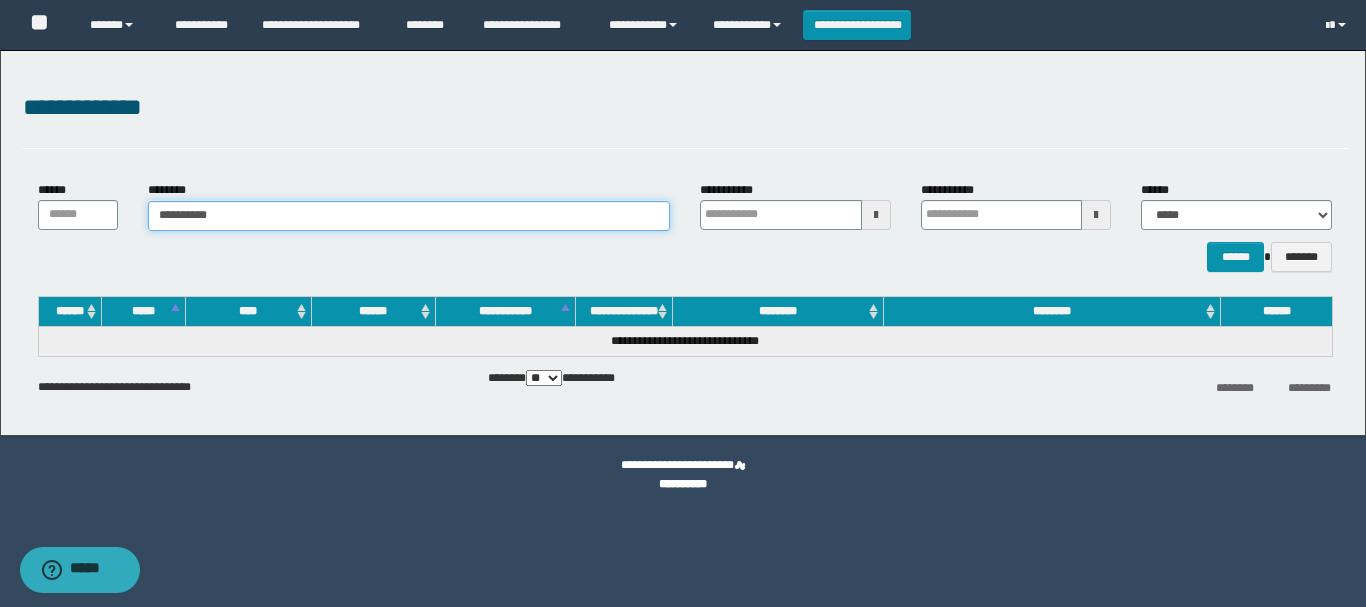 type on "**********" 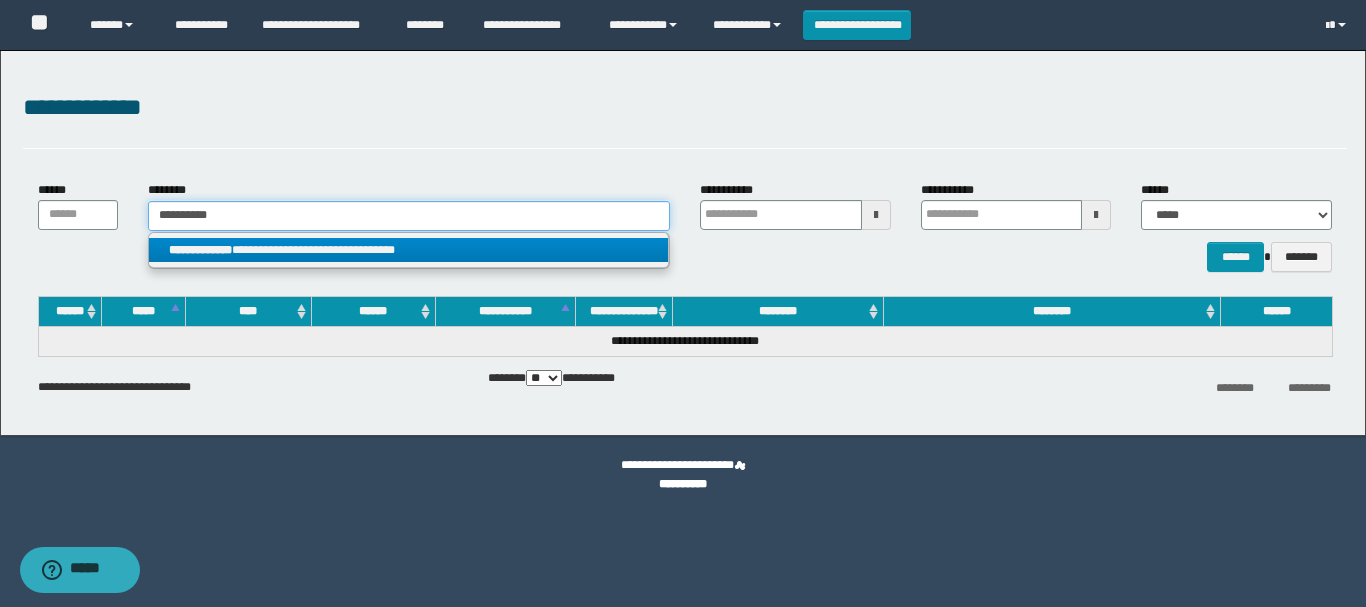 type on "**********" 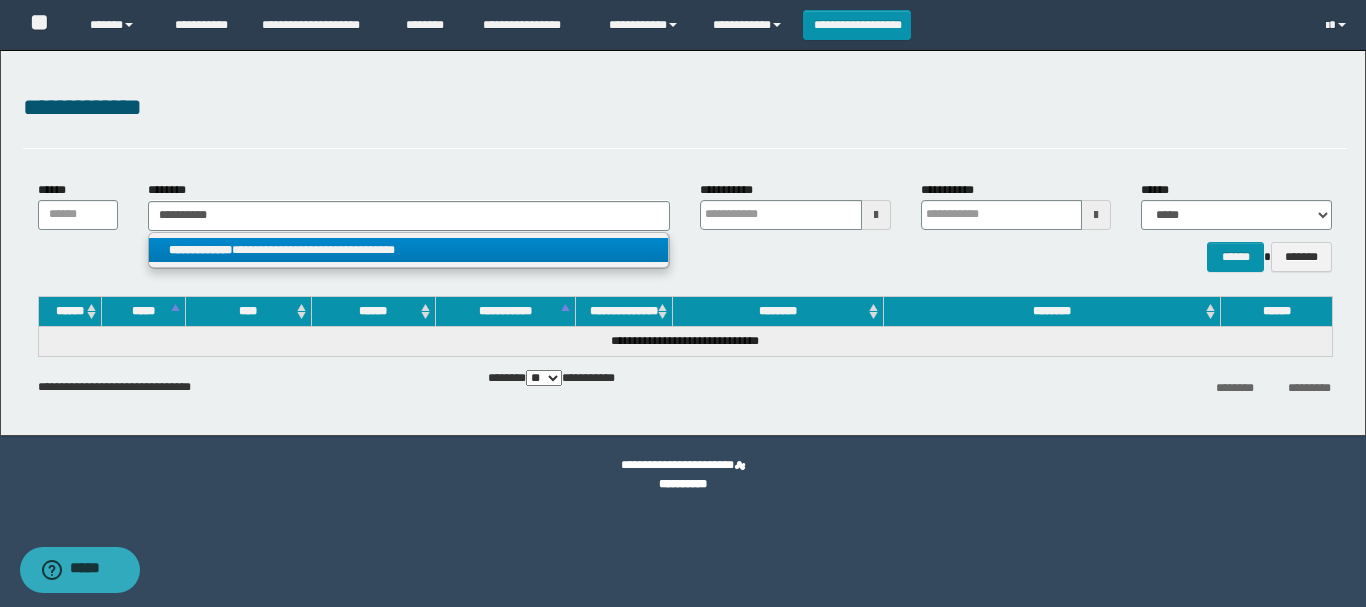click on "**********" at bounding box center [408, 250] 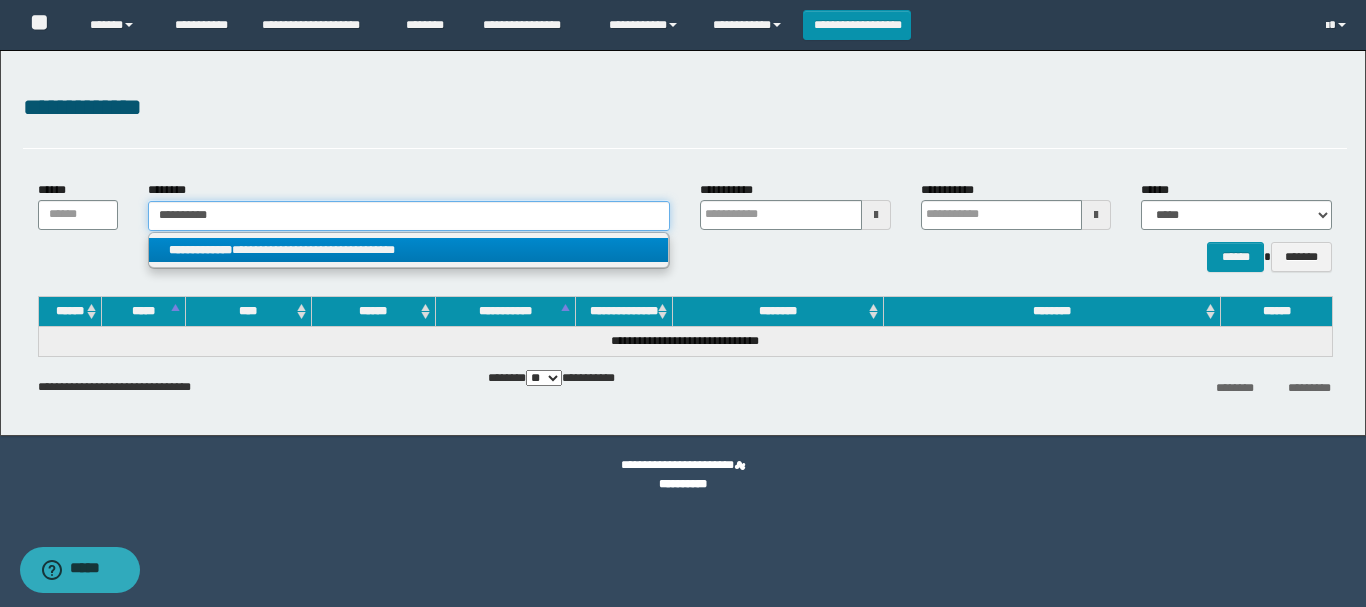 type 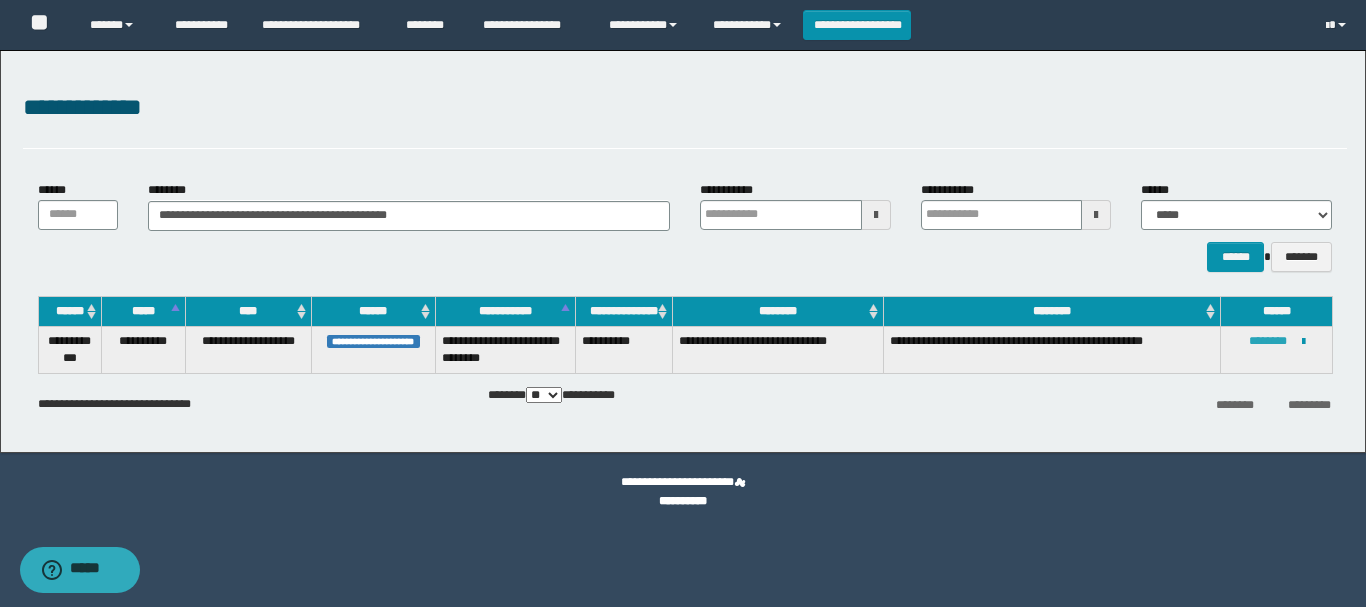 click on "********" at bounding box center (1268, 341) 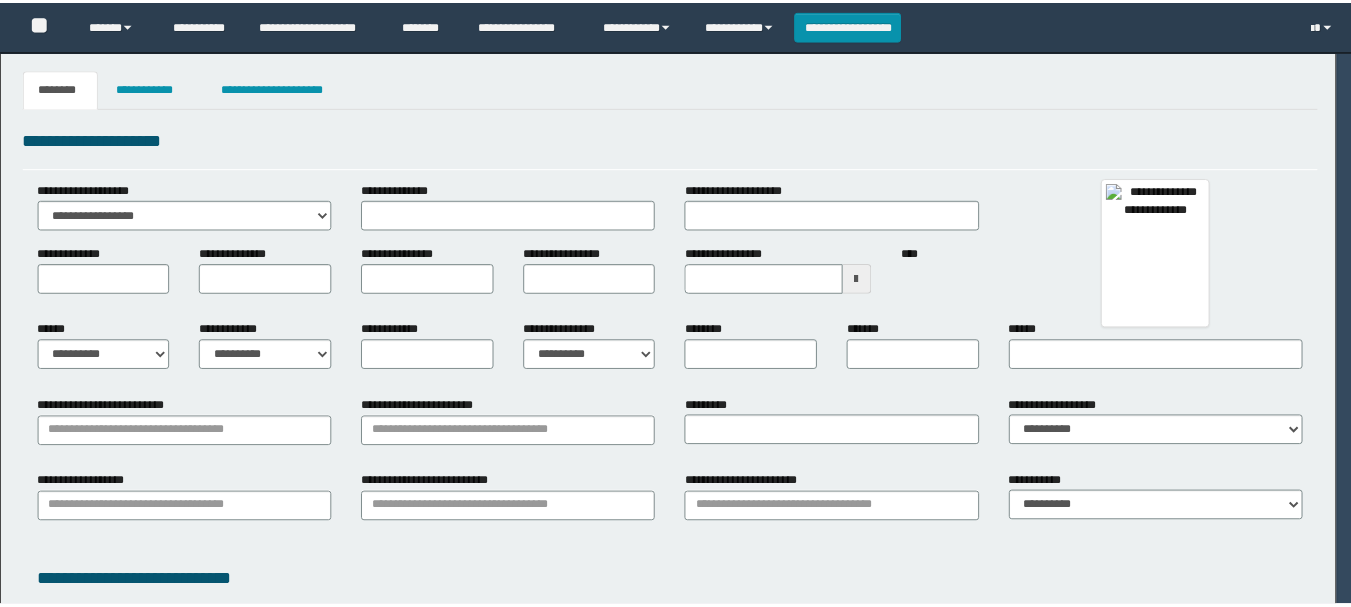 scroll, scrollTop: 0, scrollLeft: 0, axis: both 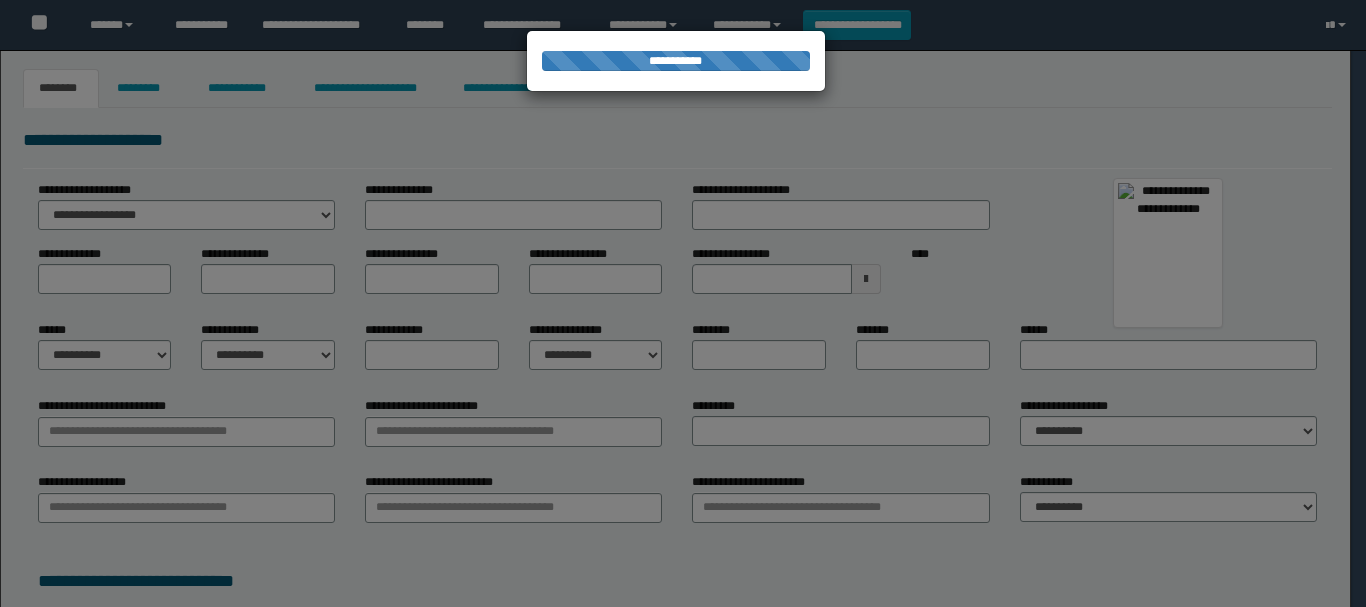 type on "**********" 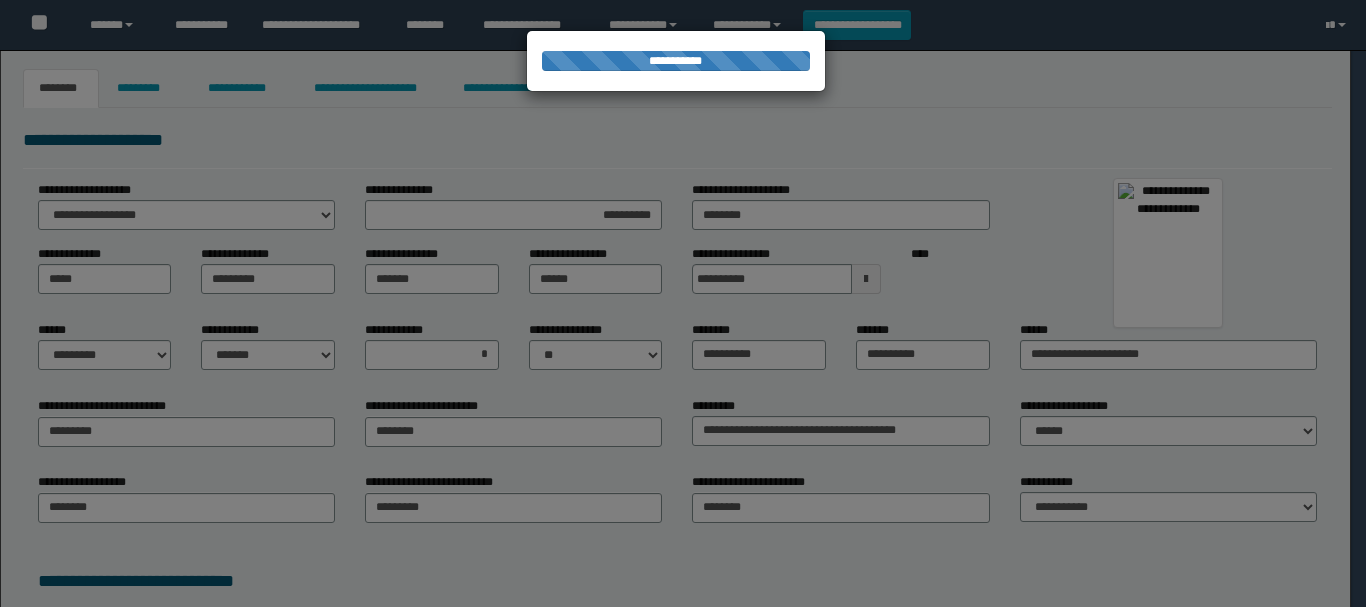 type on "**********" 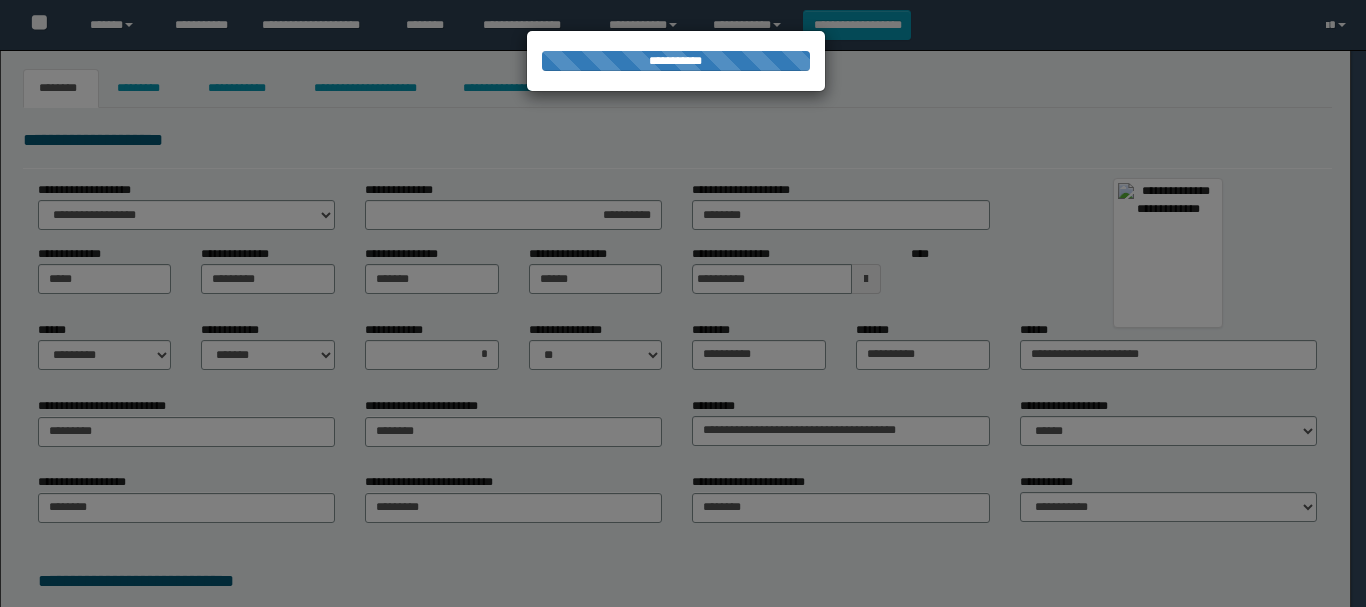 type on "********" 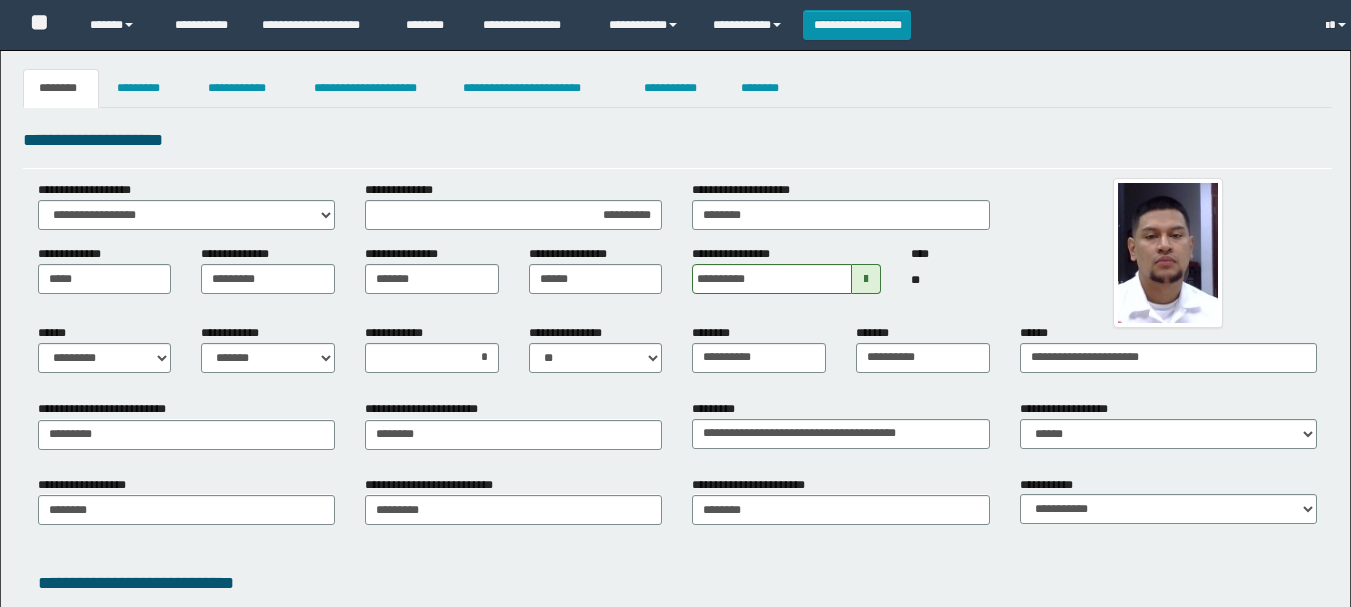 scroll, scrollTop: 0, scrollLeft: 0, axis: both 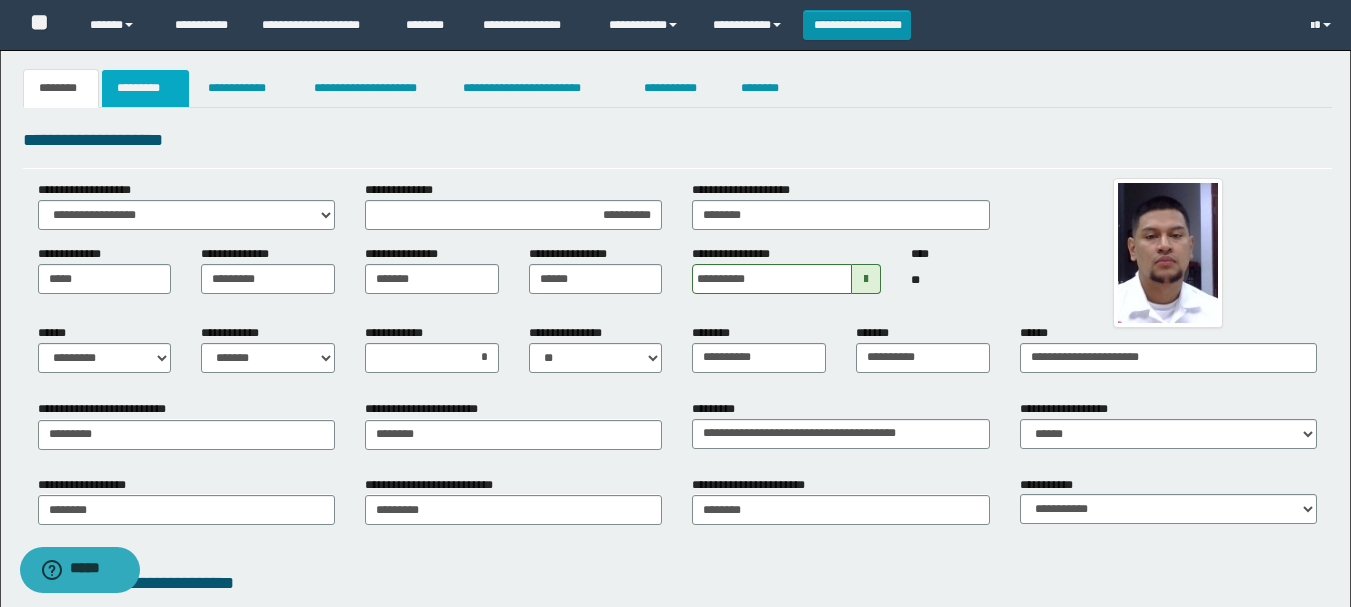 click on "*********" at bounding box center (145, 88) 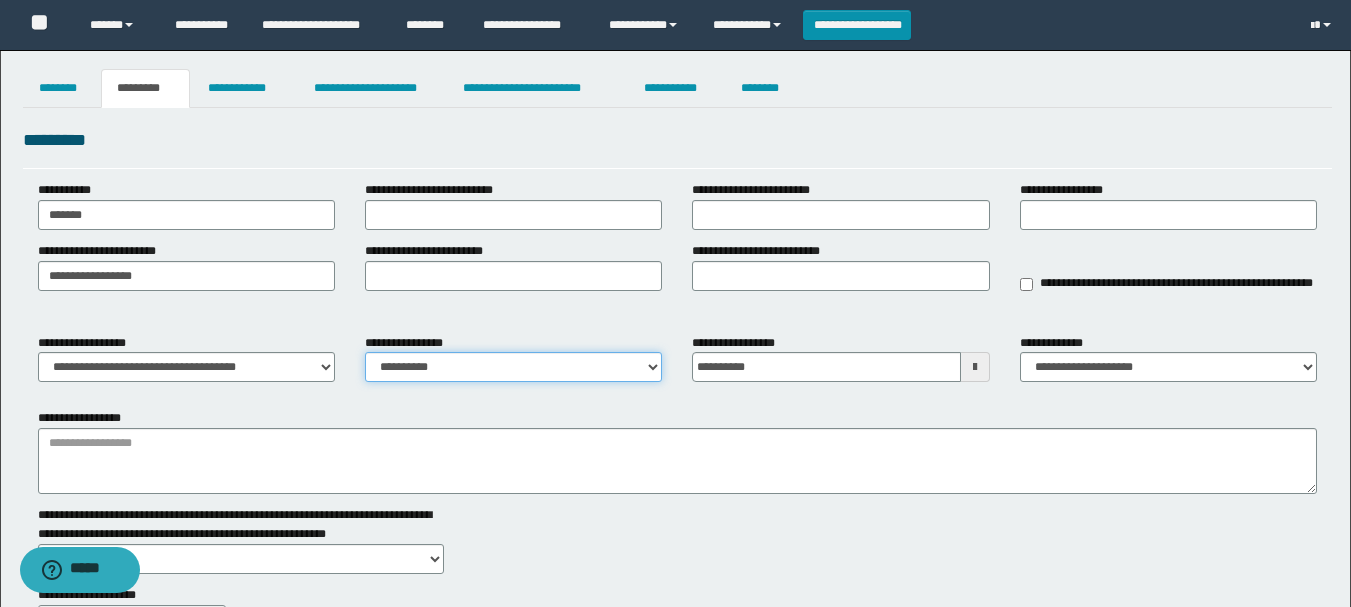 click on "**********" at bounding box center (513, 367) 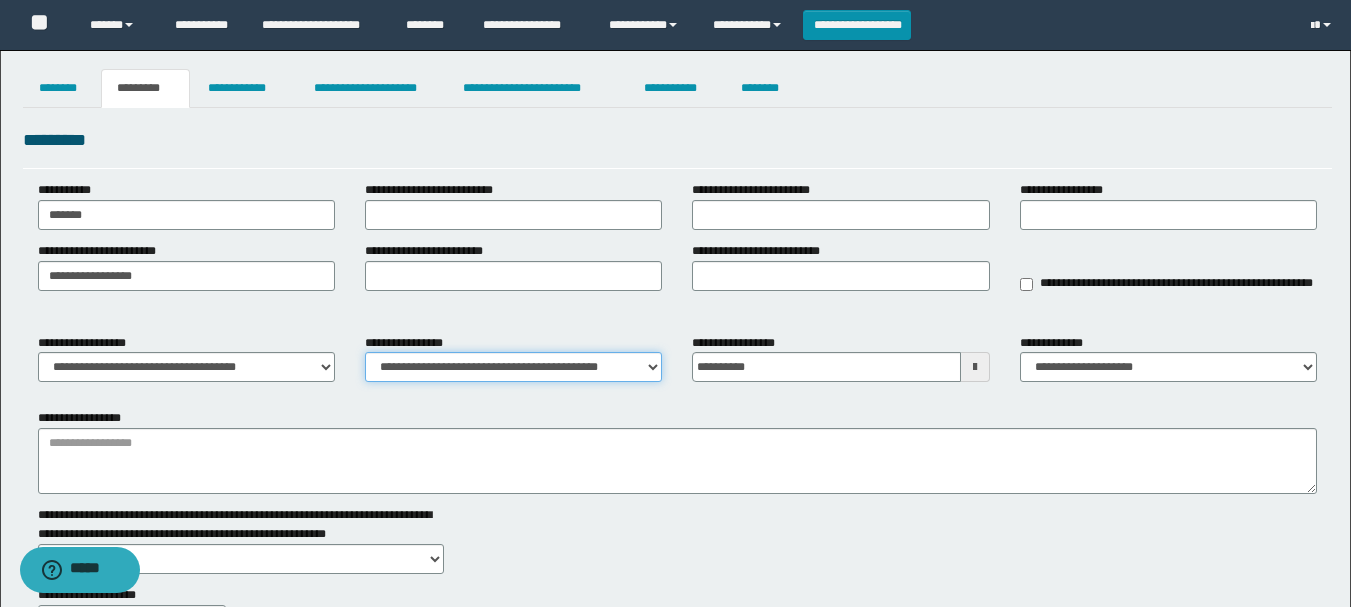 click on "**********" at bounding box center [513, 367] 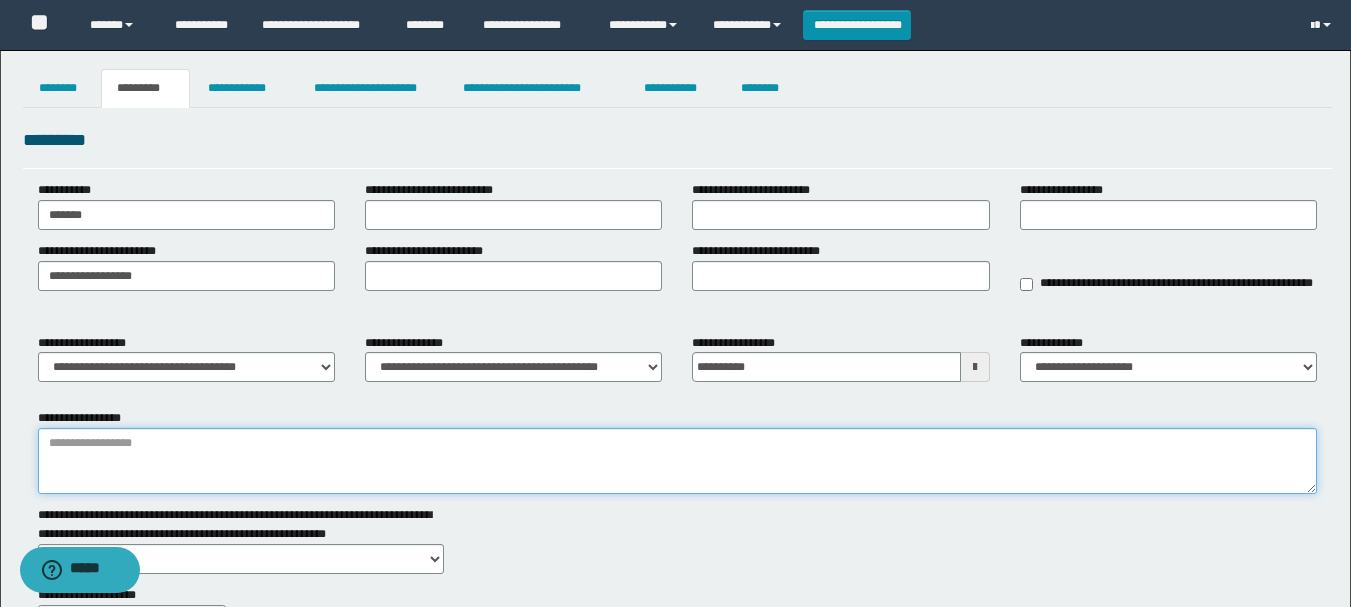 click on "**********" at bounding box center (677, 461) 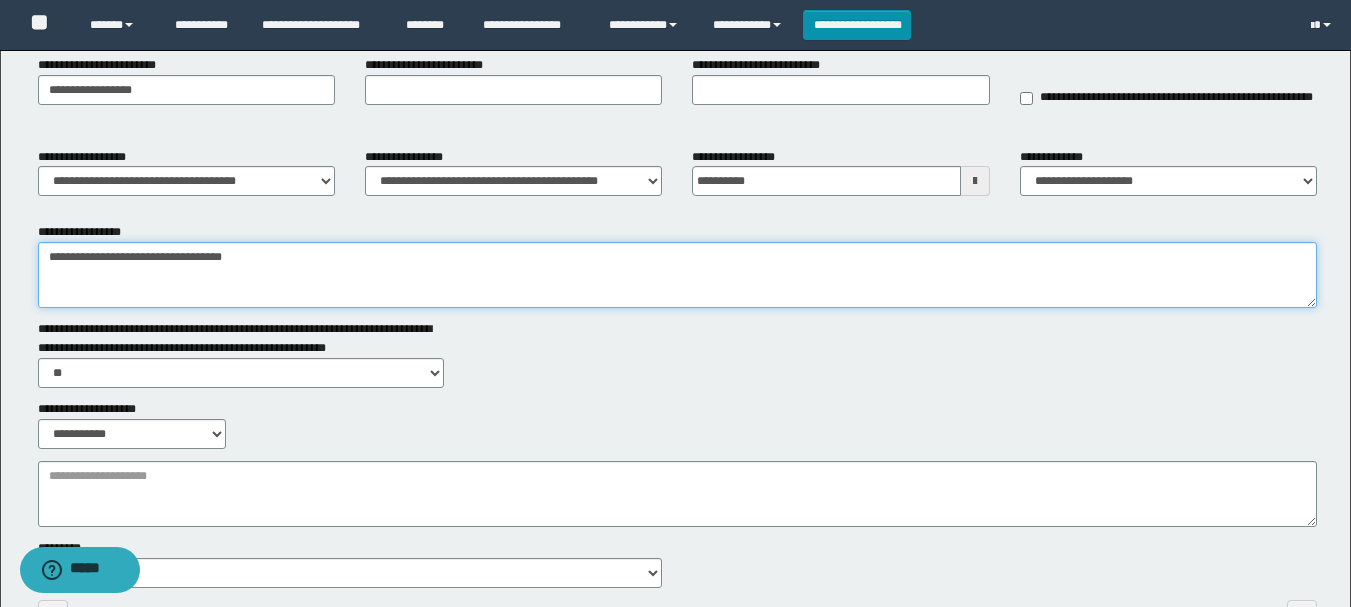 scroll, scrollTop: 200, scrollLeft: 0, axis: vertical 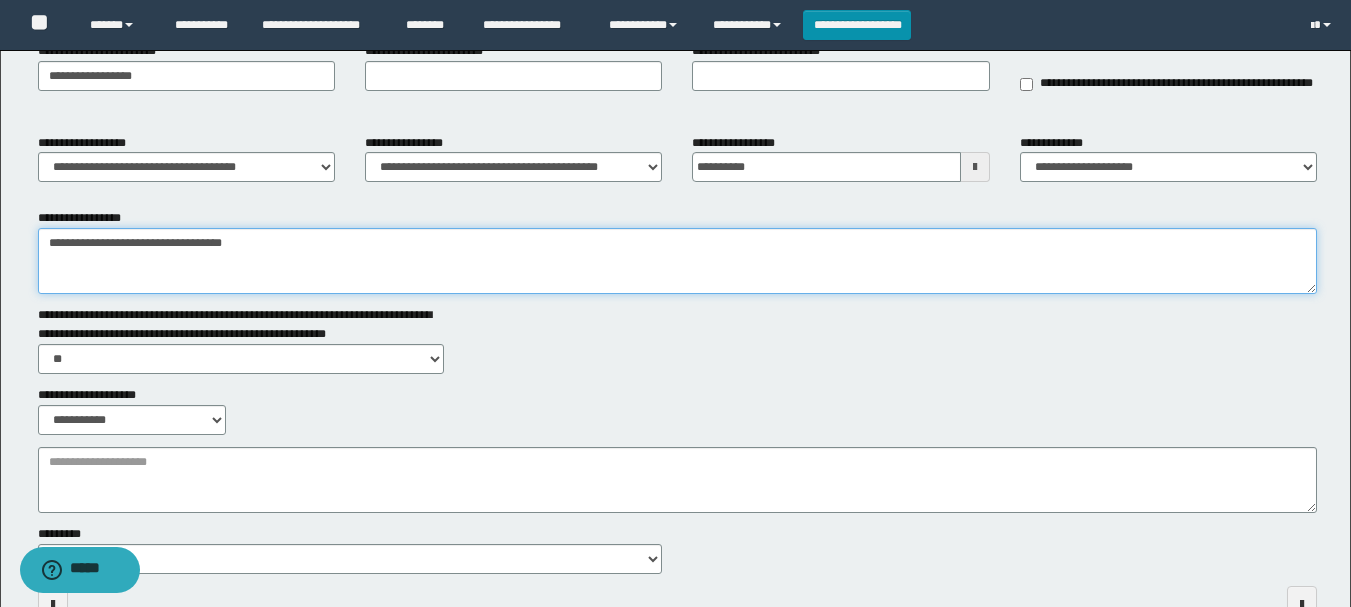 type on "**********" 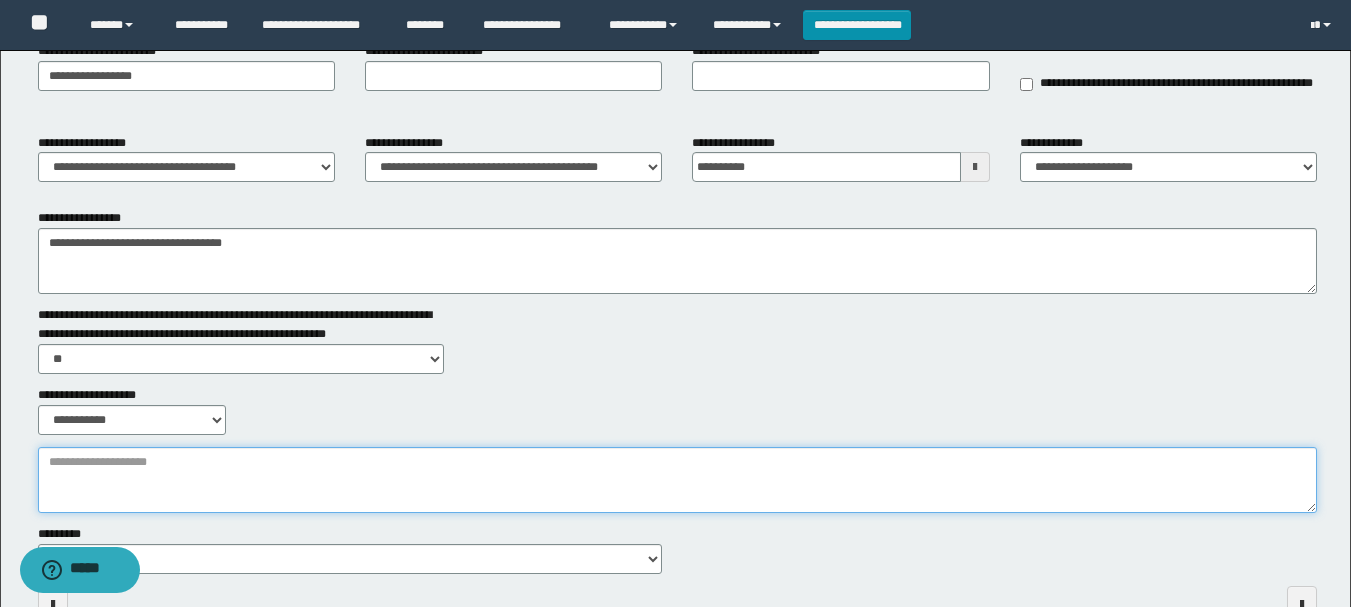 click on "**********" at bounding box center [677, 480] 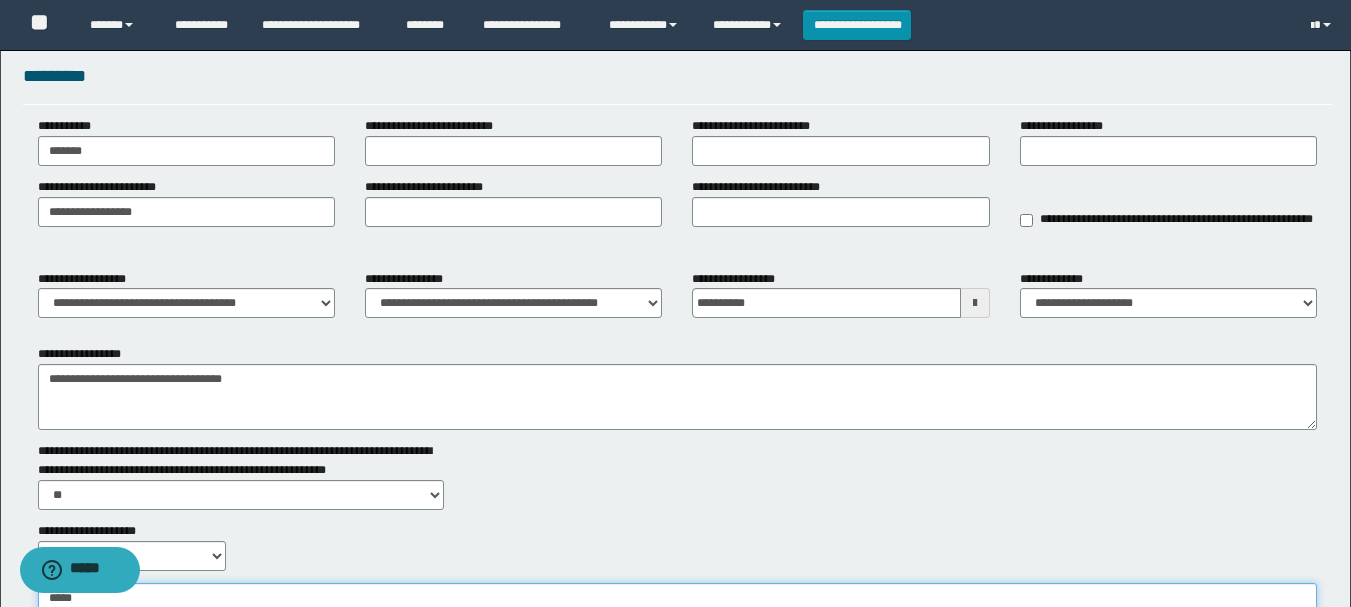 scroll, scrollTop: 0, scrollLeft: 0, axis: both 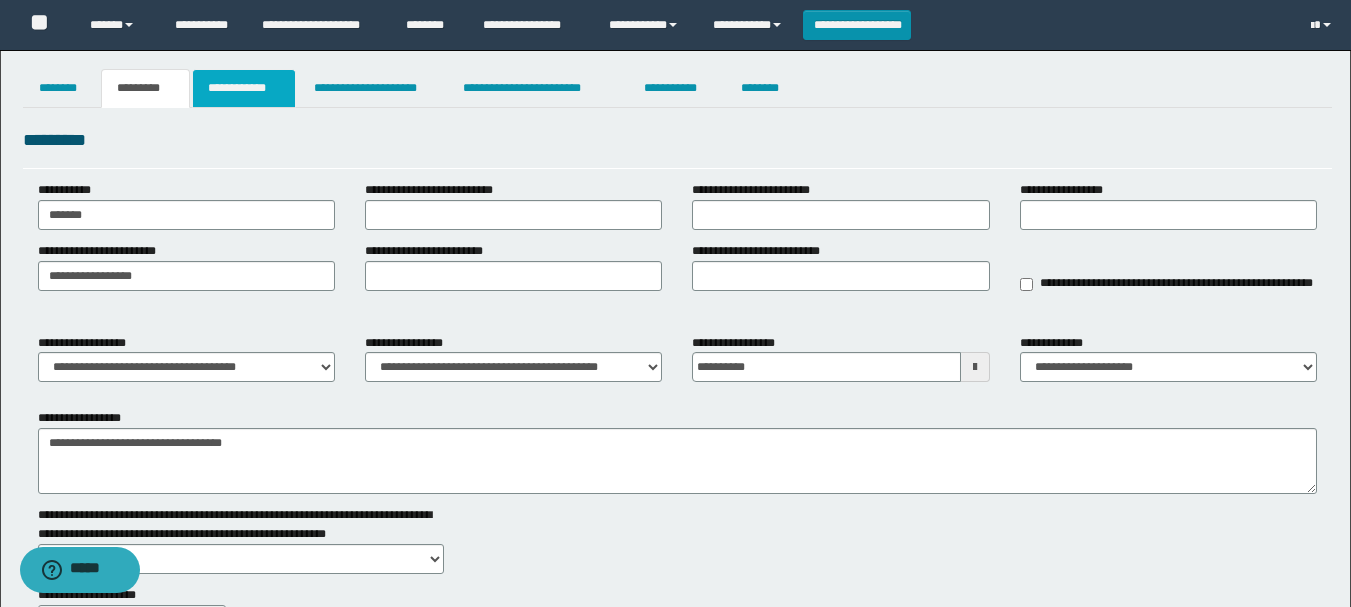 type on "*****" 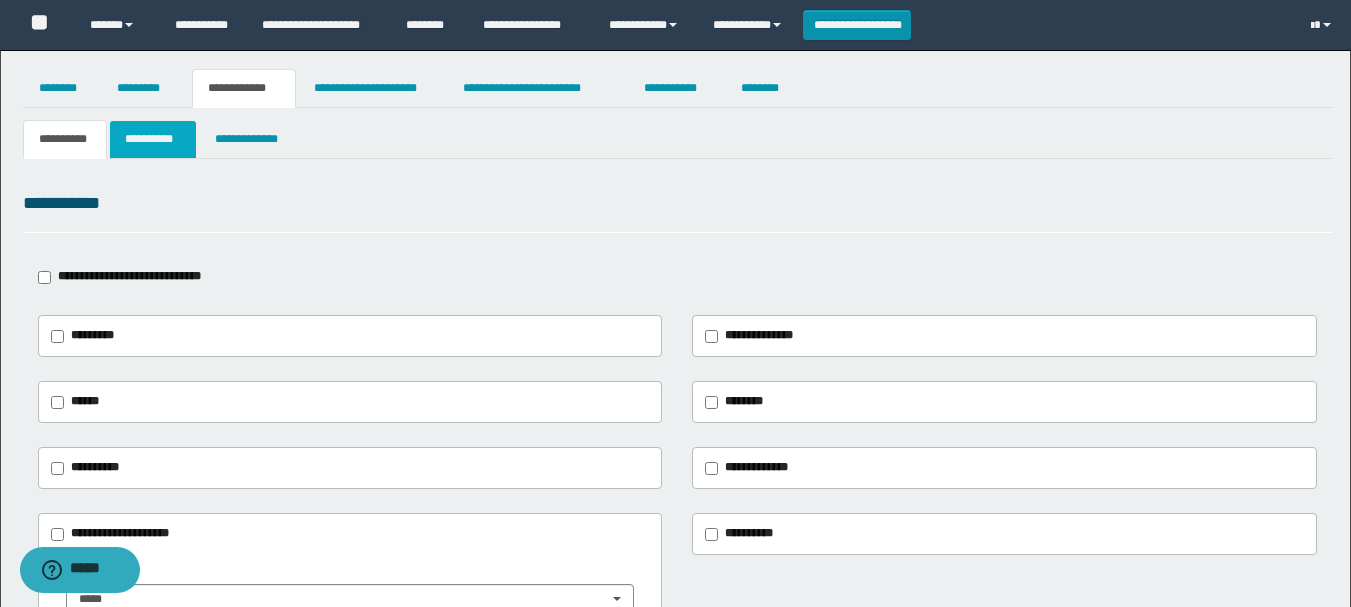 click on "**********" at bounding box center [153, 139] 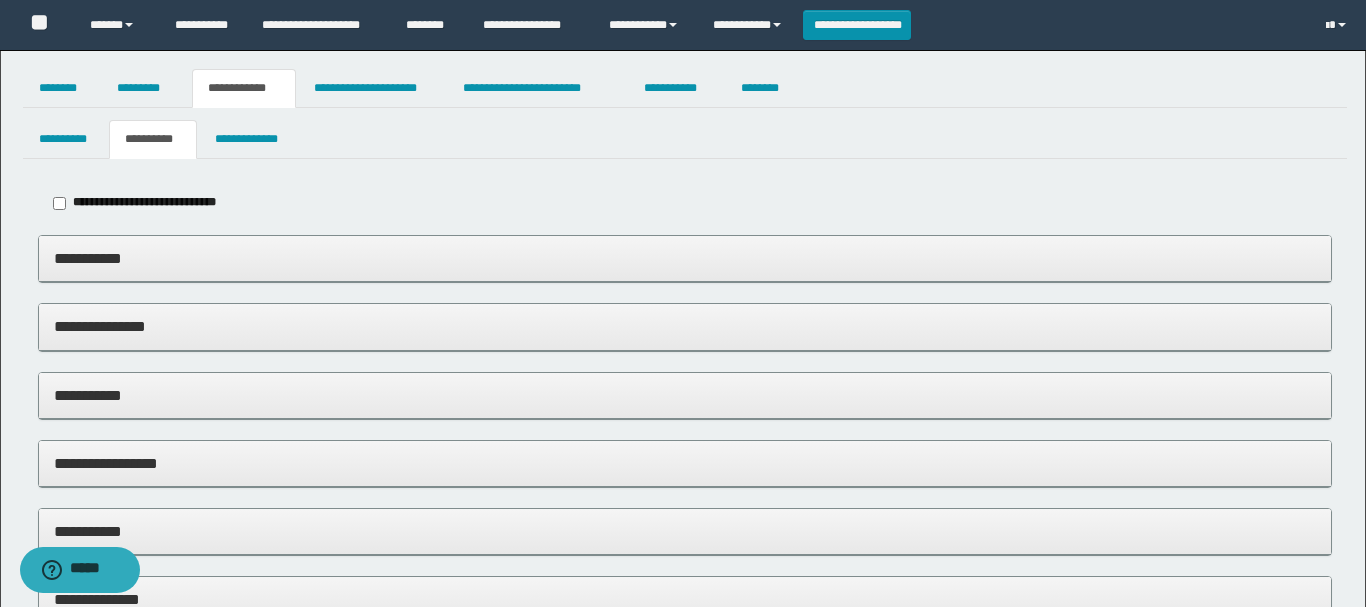type on "*****" 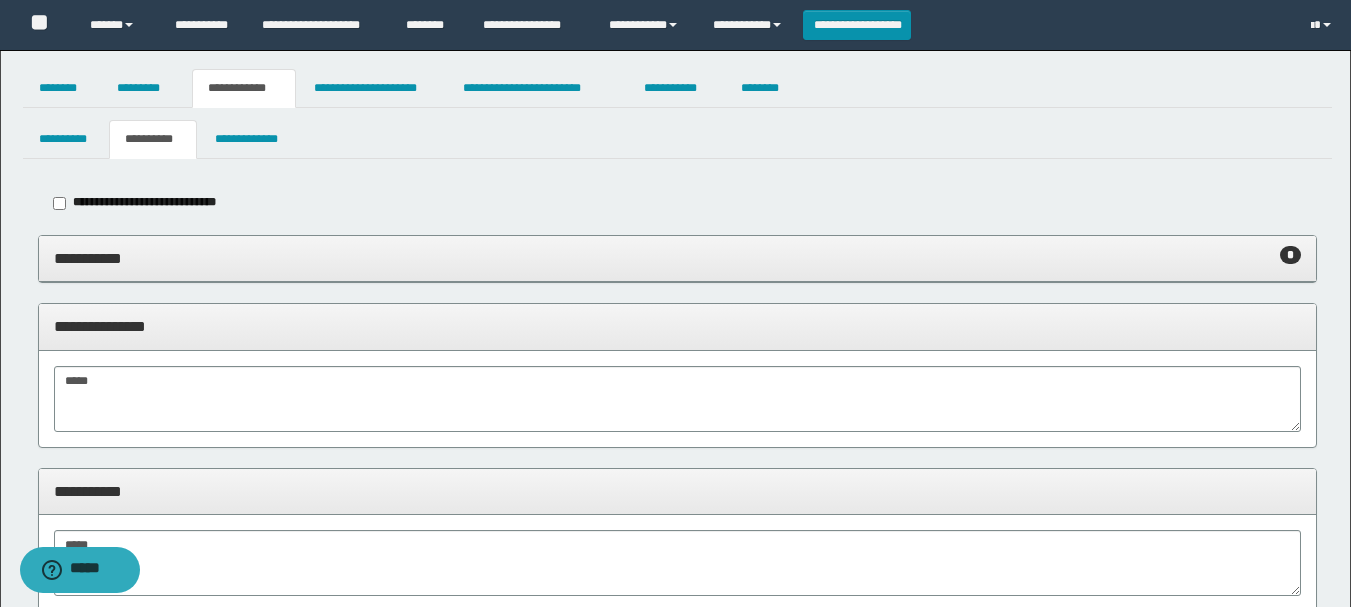 click on "**********" at bounding box center [677, 258] 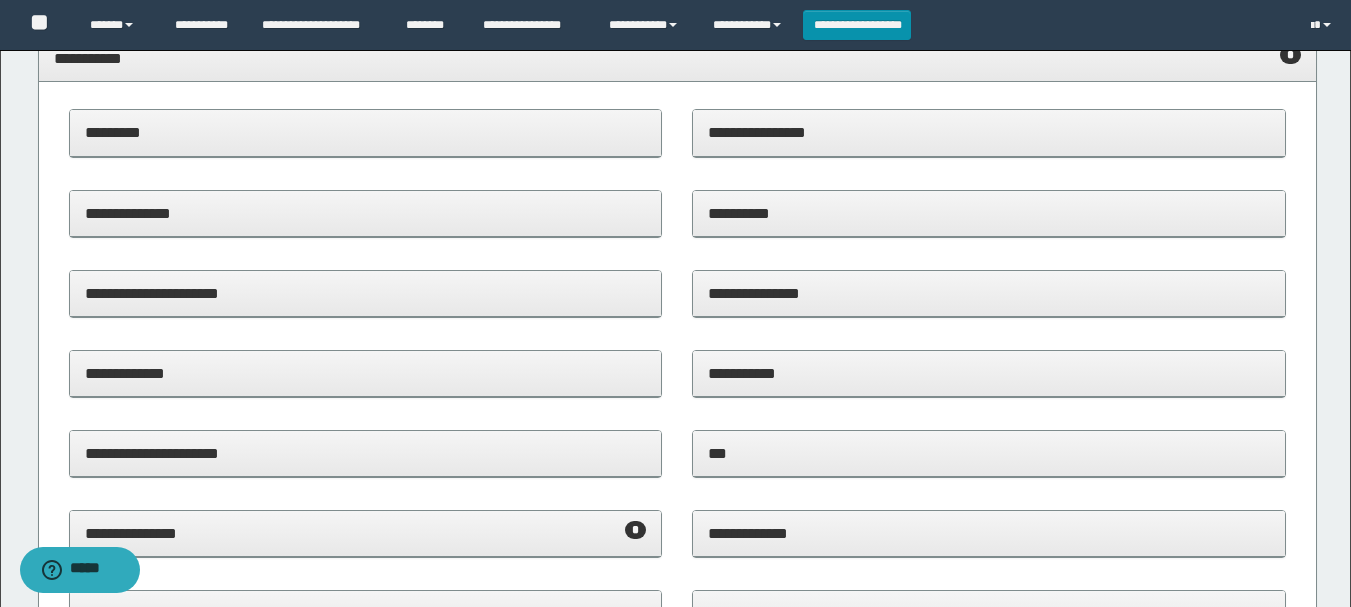 scroll, scrollTop: 300, scrollLeft: 0, axis: vertical 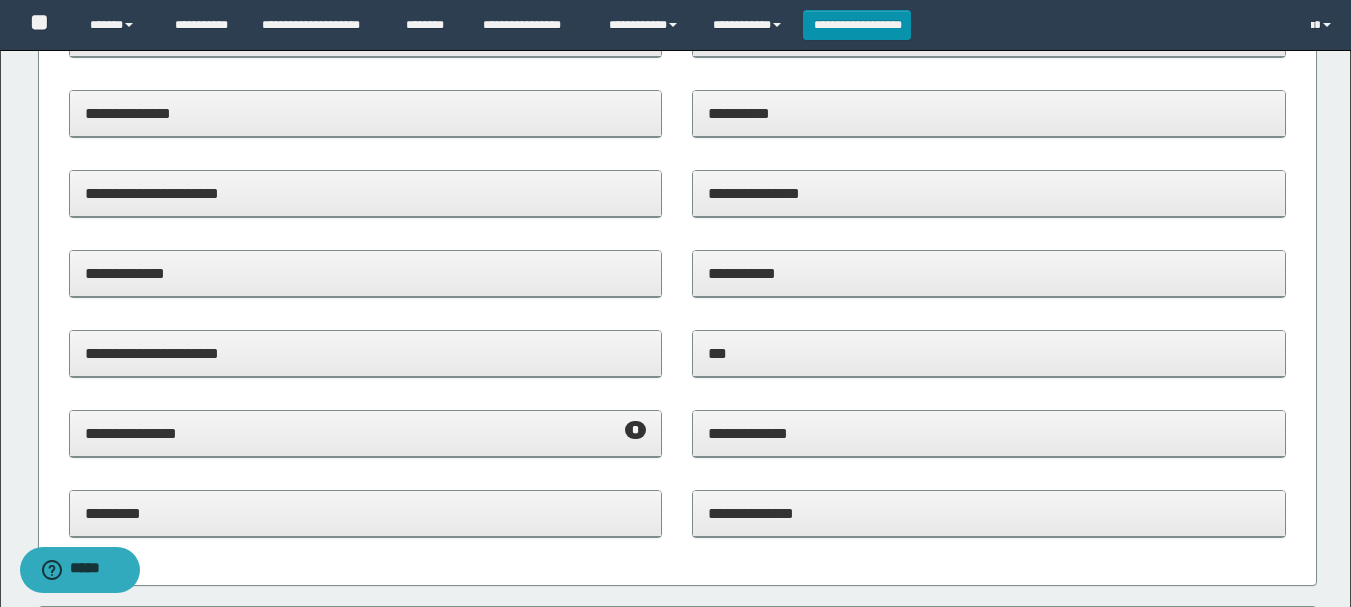 click on "**********" at bounding box center [366, 433] 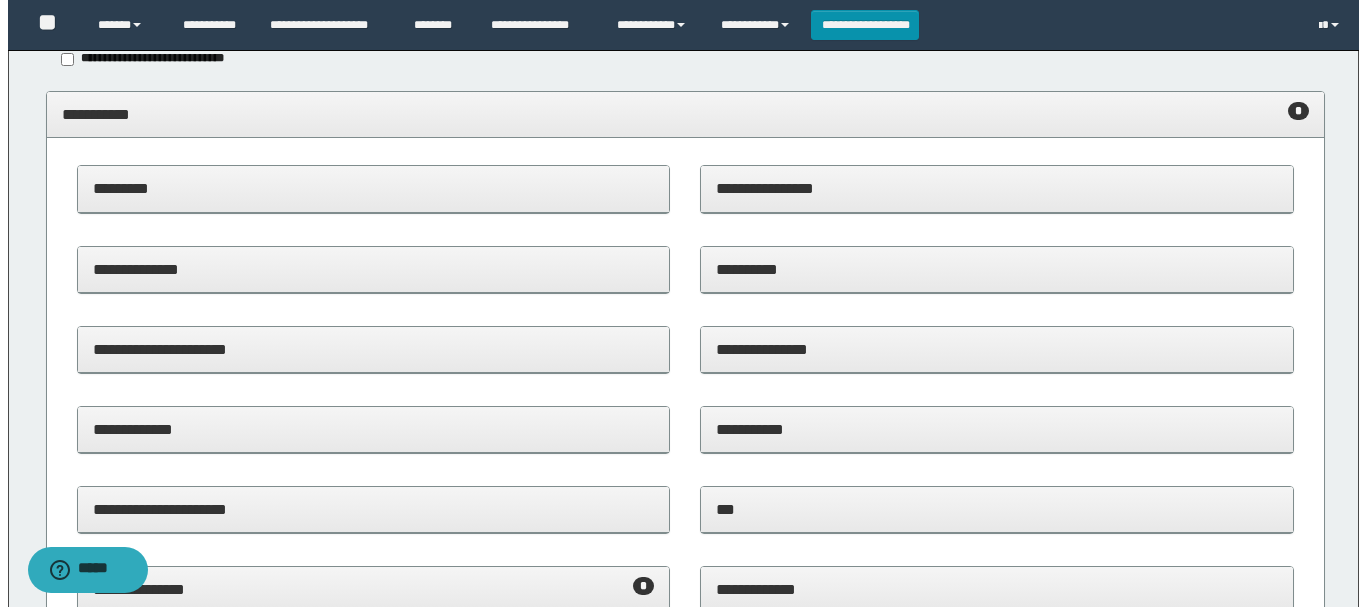 scroll, scrollTop: 0, scrollLeft: 0, axis: both 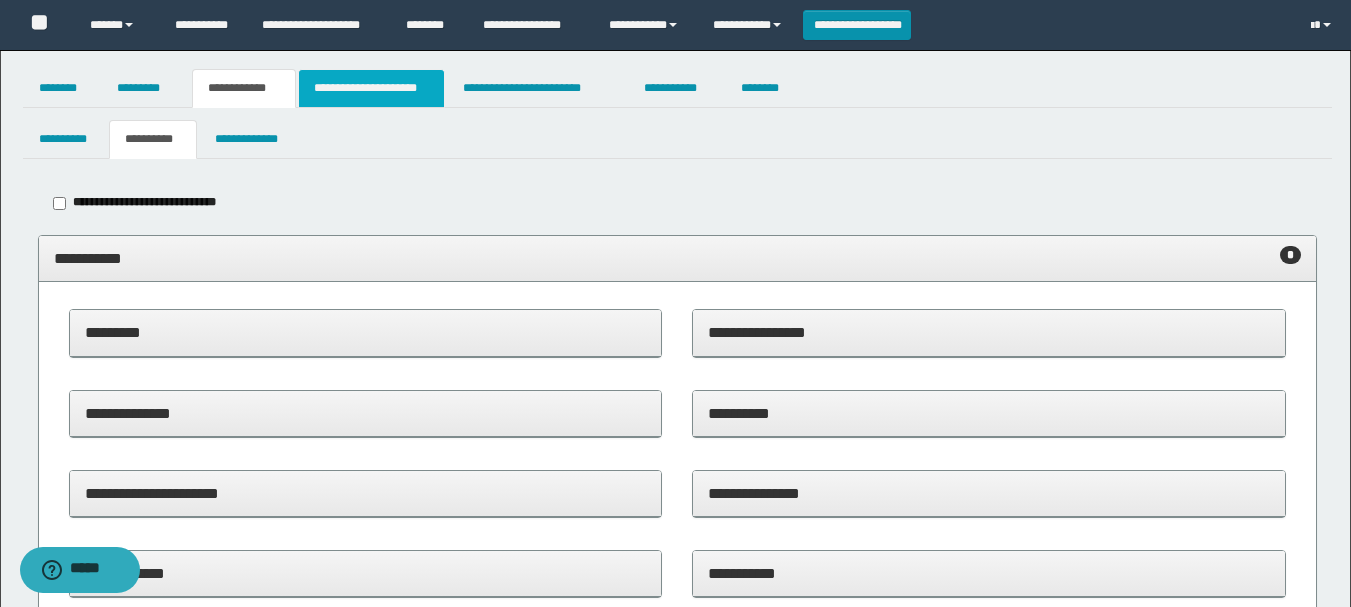 click on "**********" at bounding box center (371, 88) 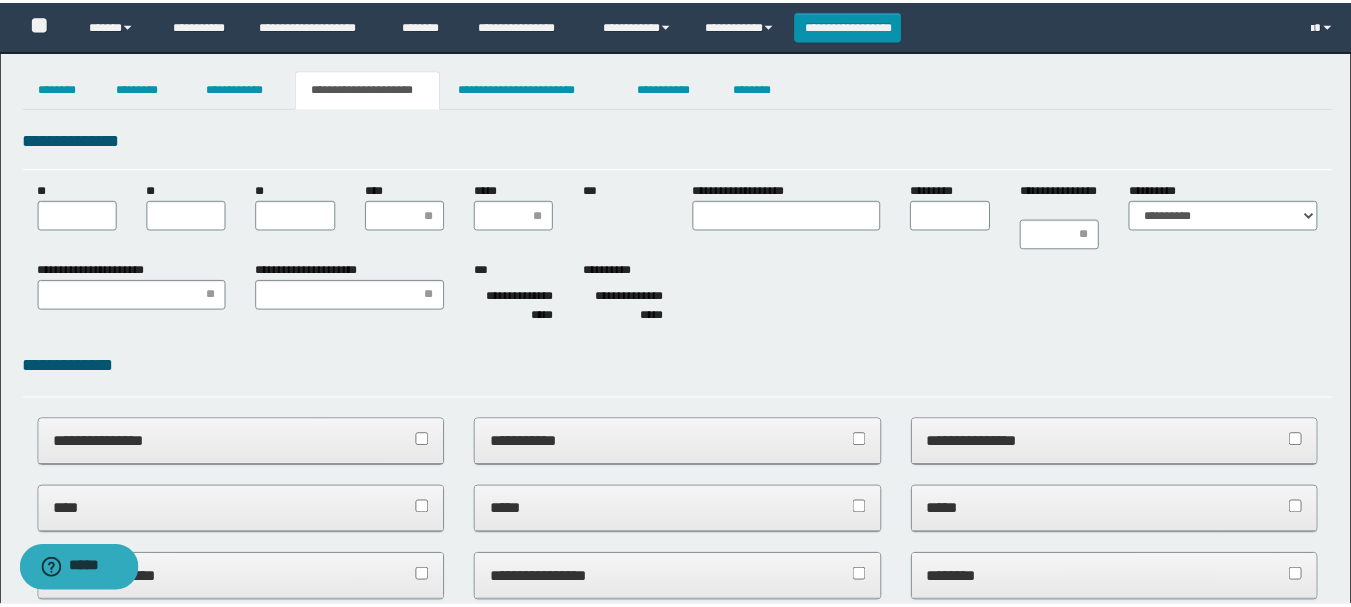 scroll, scrollTop: 0, scrollLeft: 0, axis: both 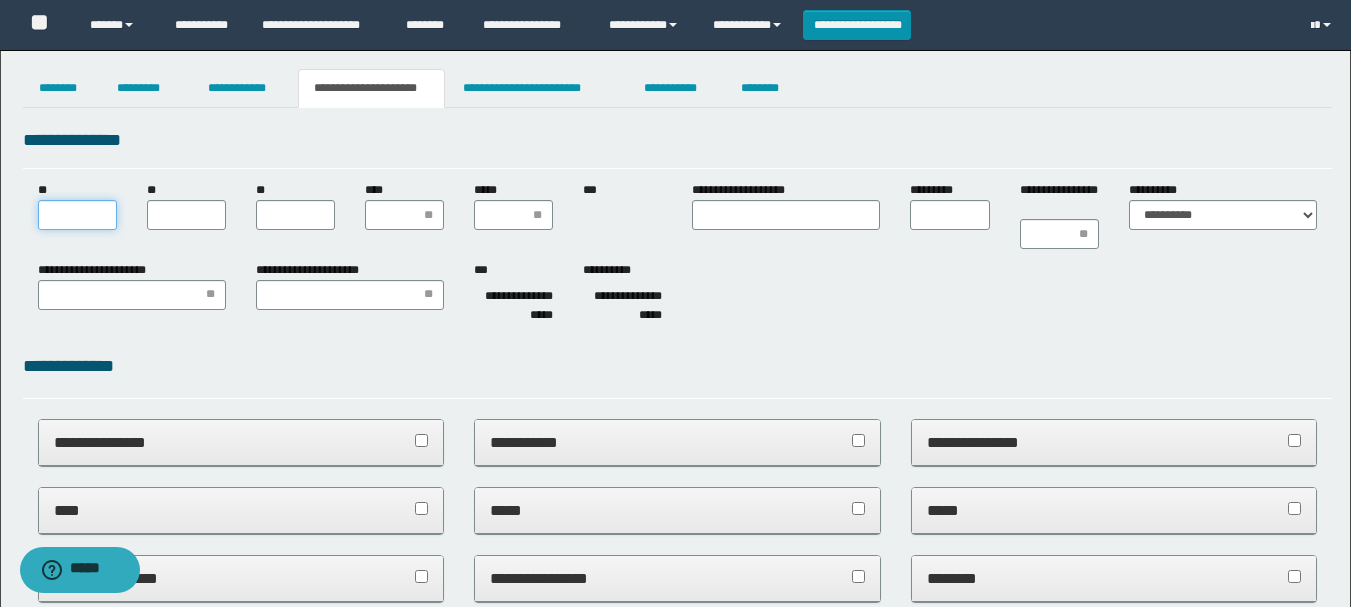 click on "**" at bounding box center (77, 215) 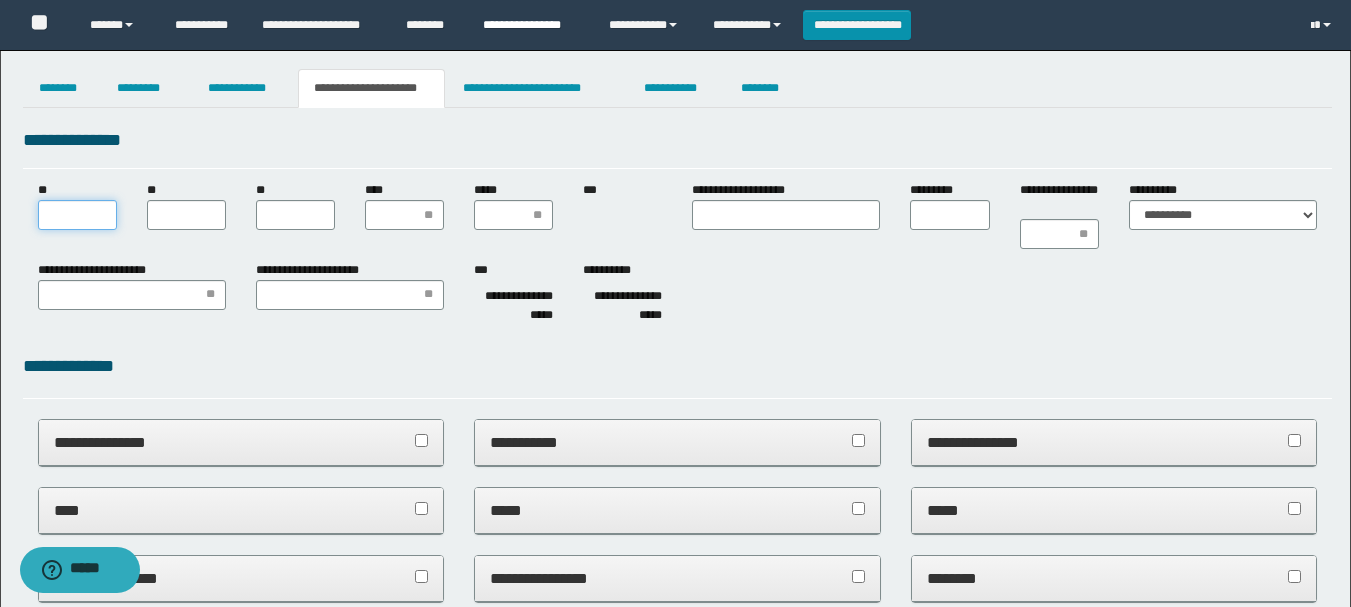 type 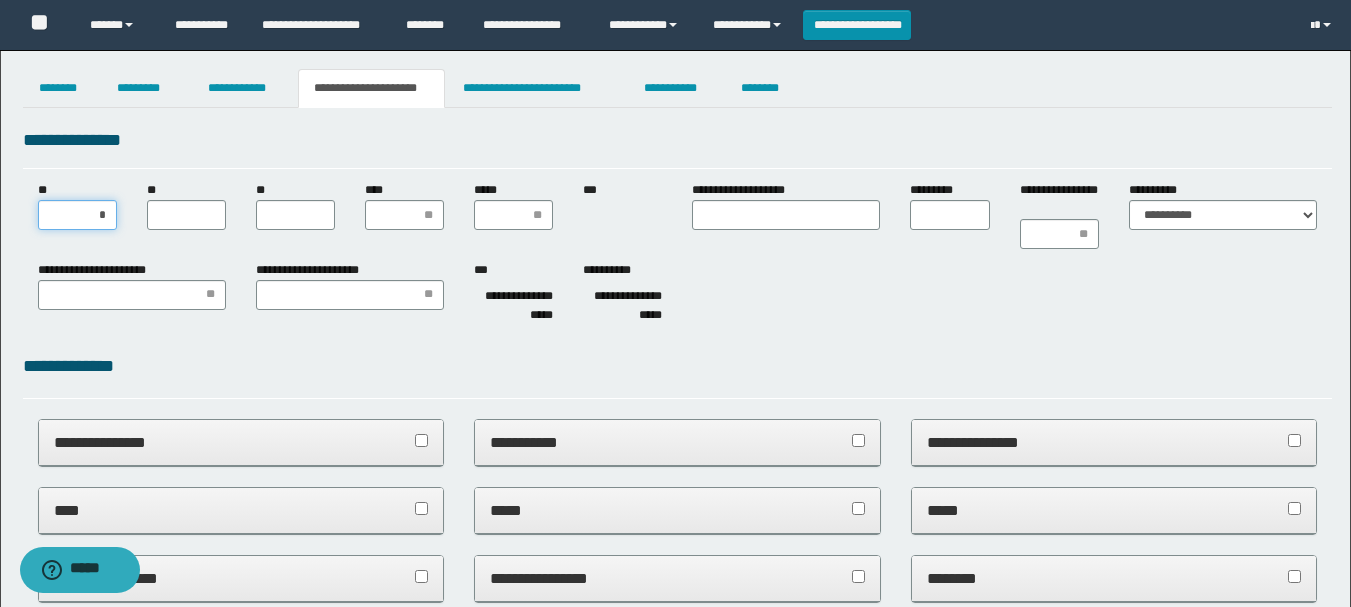 type on "**" 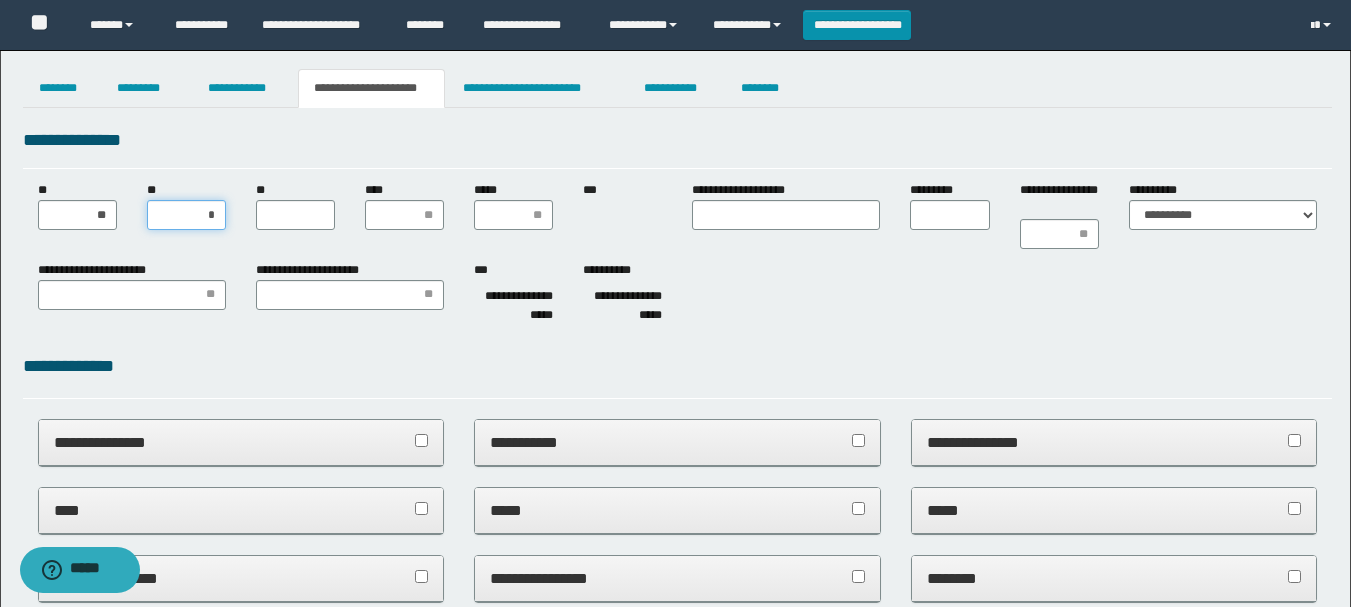 type on "**" 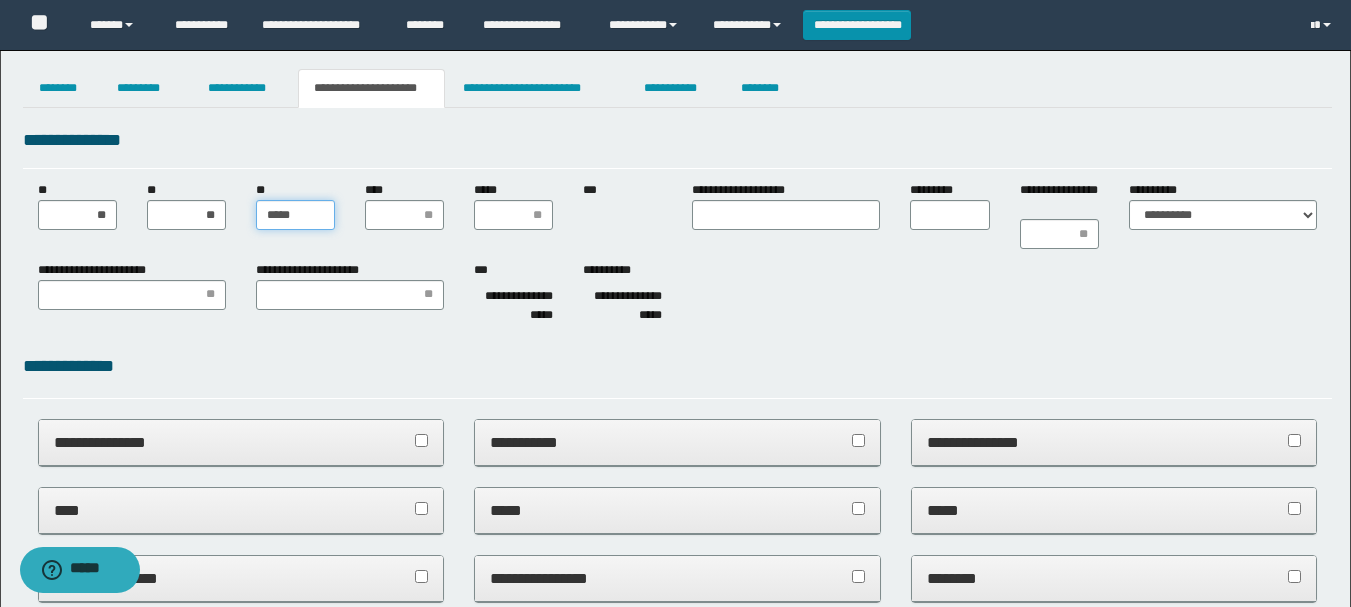 type on "******" 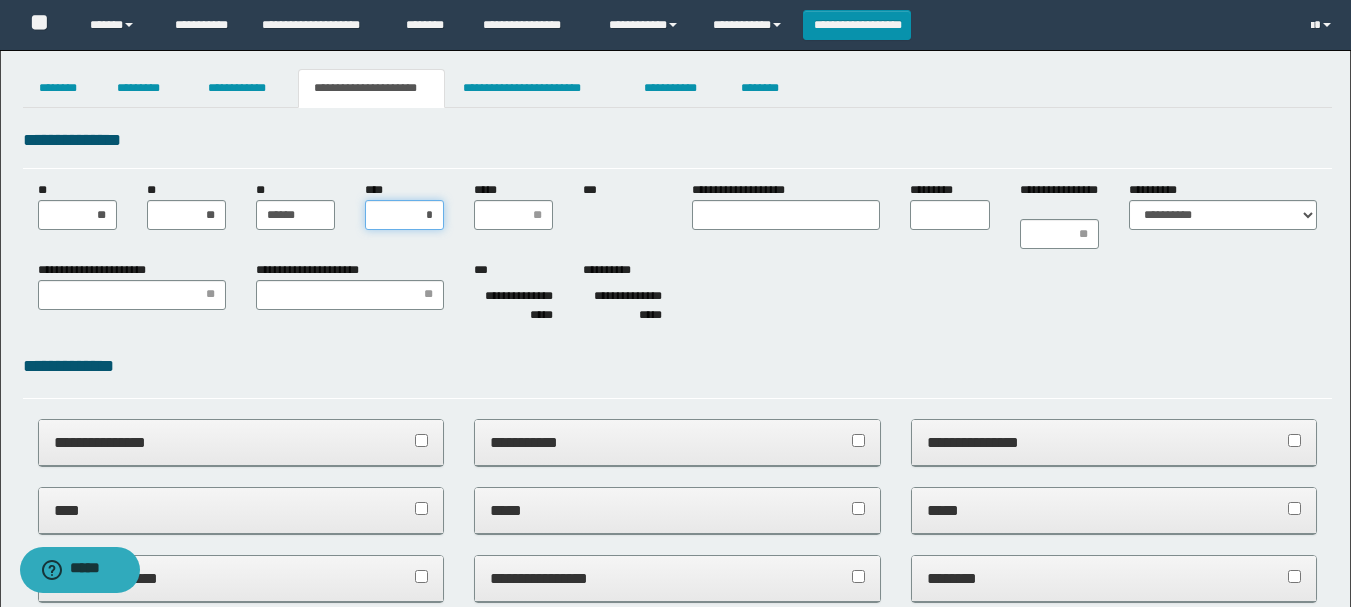 type on "**" 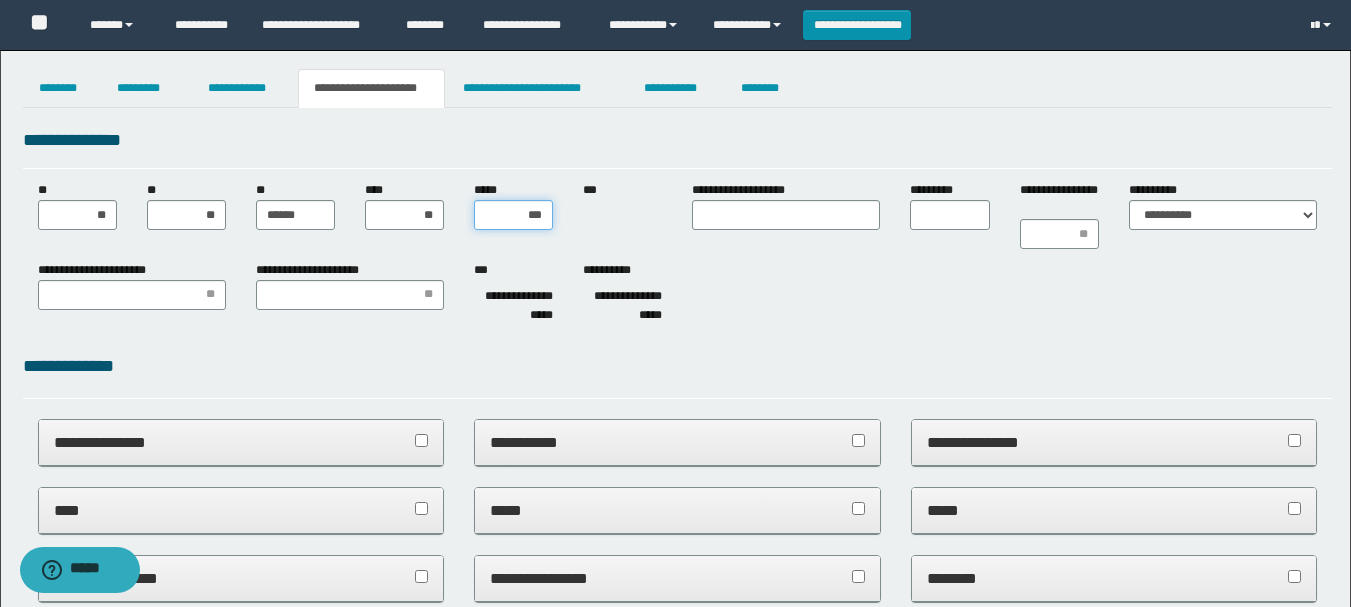type on "****" 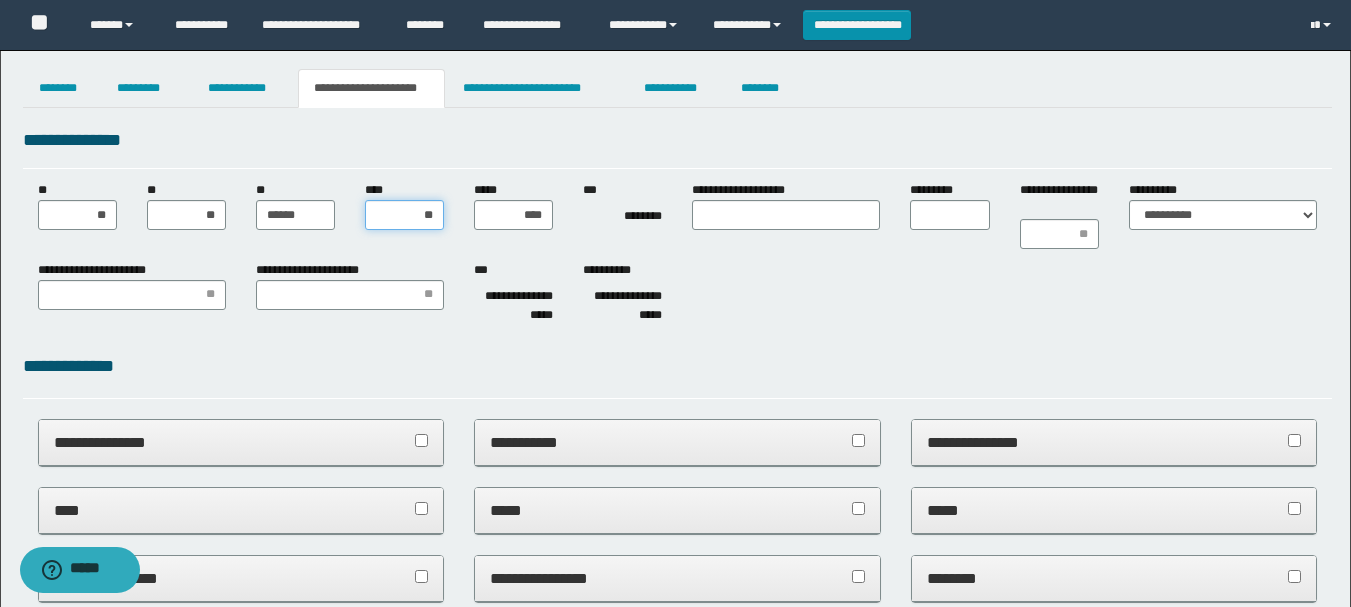 click on "**" at bounding box center [404, 215] 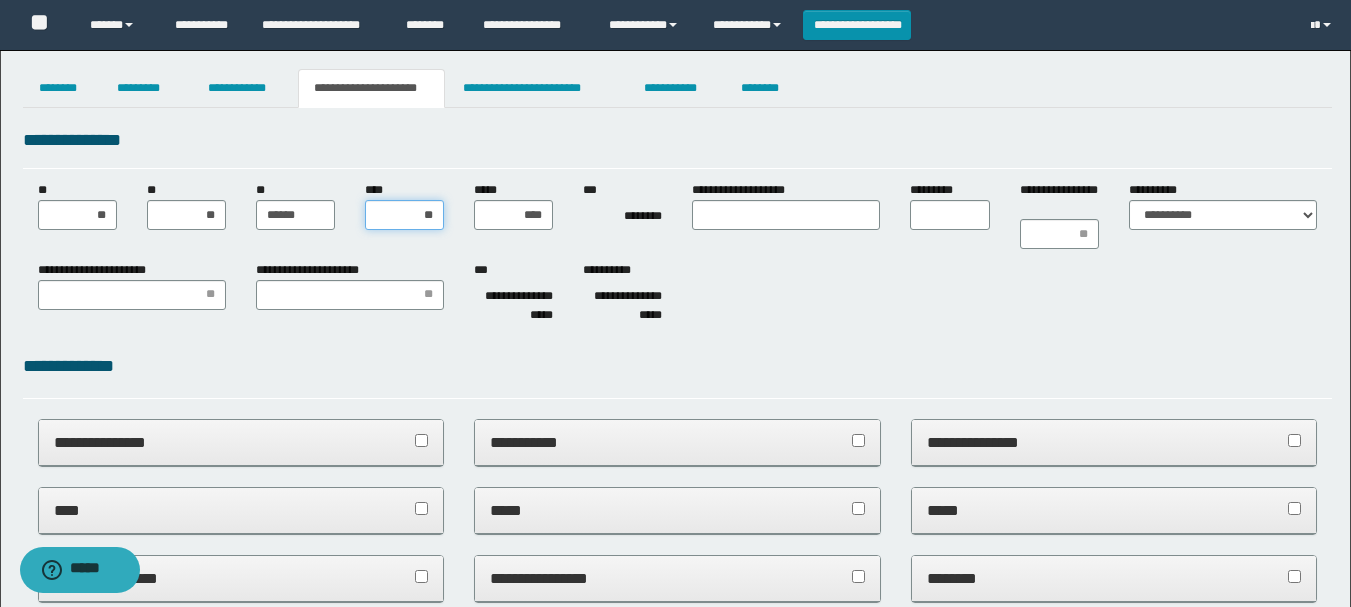 type on "*" 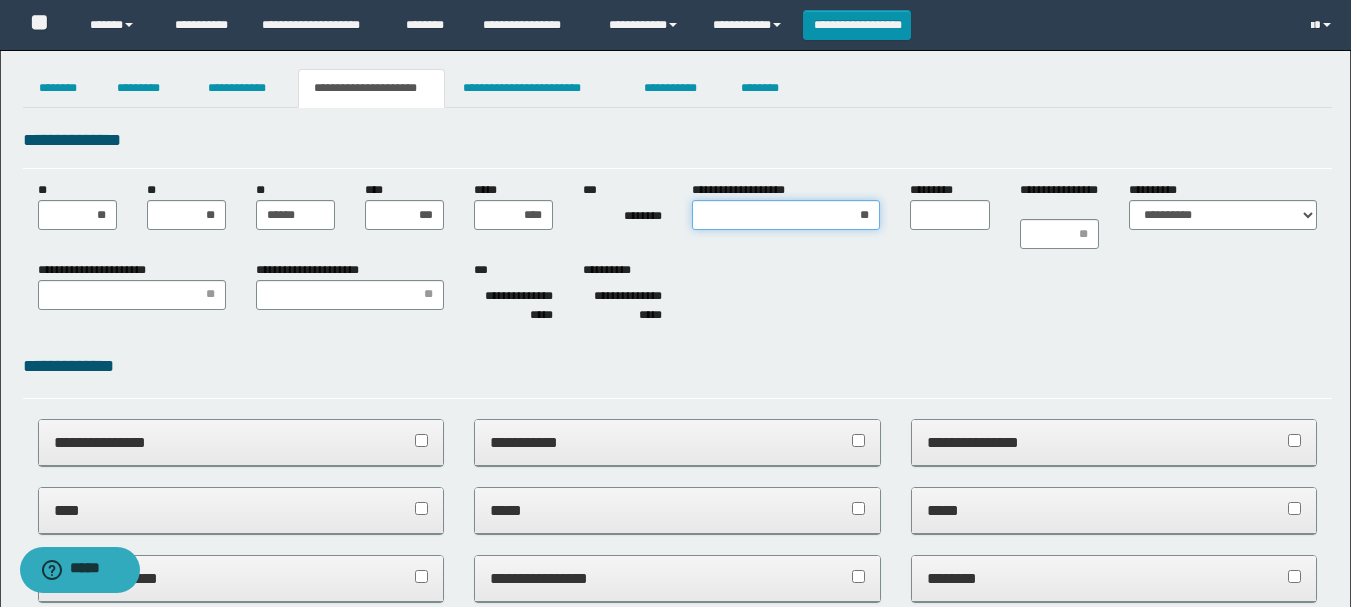 type on "***" 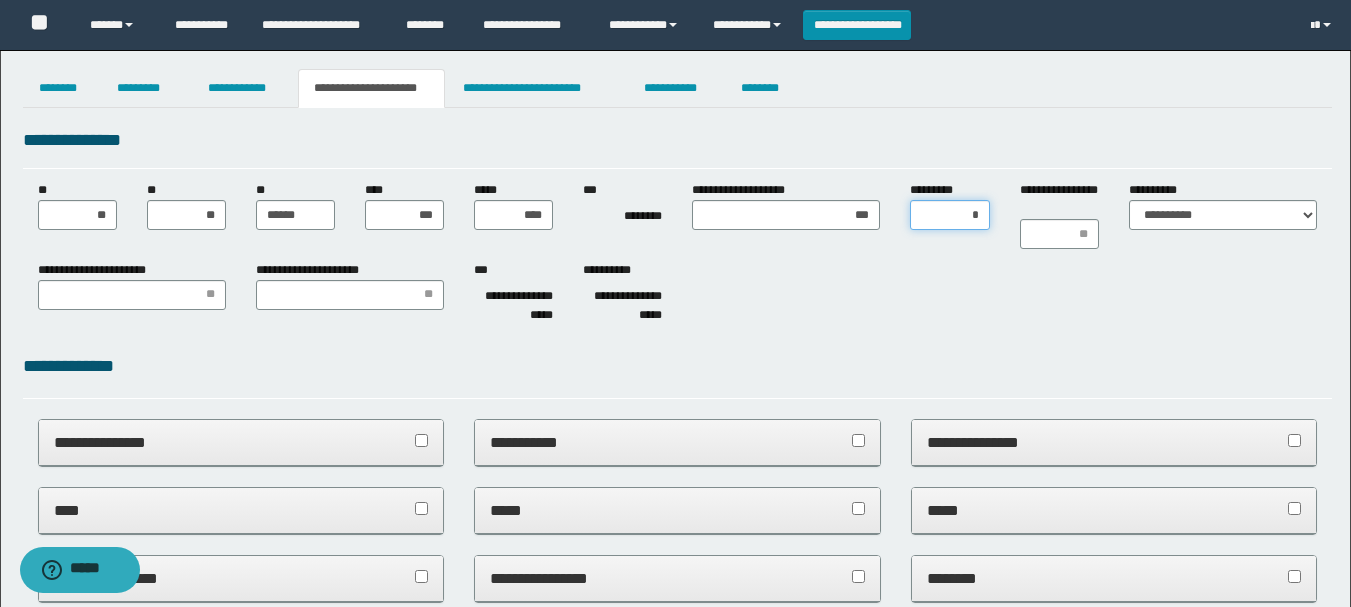type on "**" 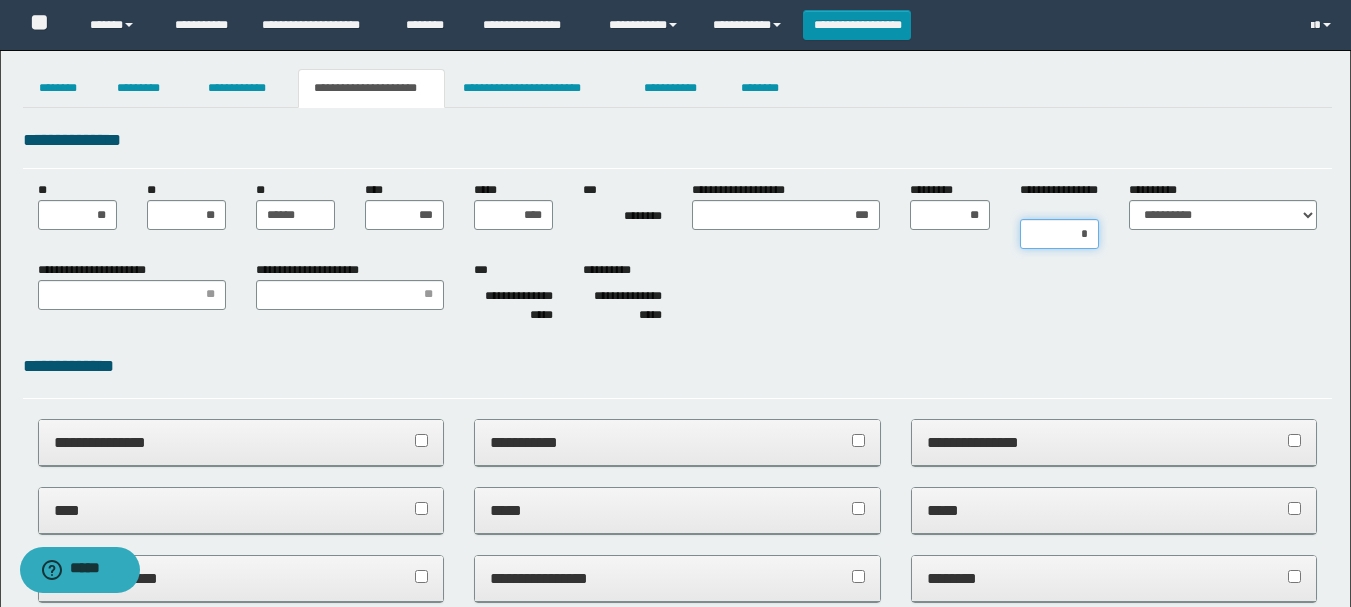 type on "**" 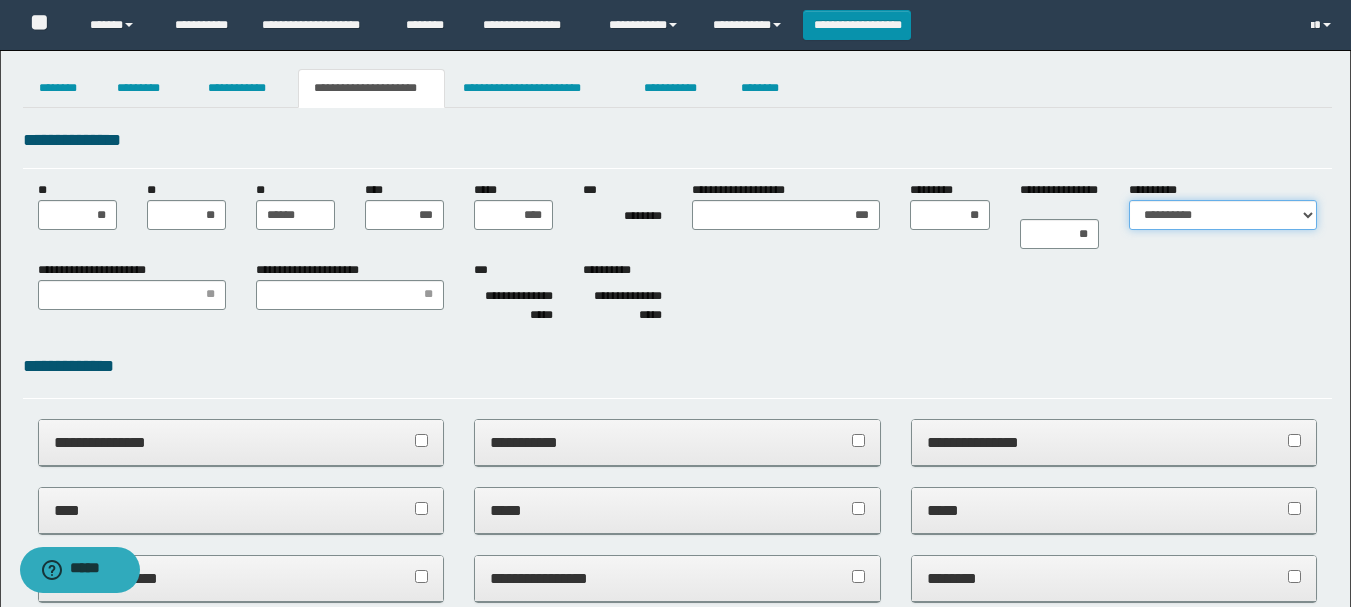 select on "*" 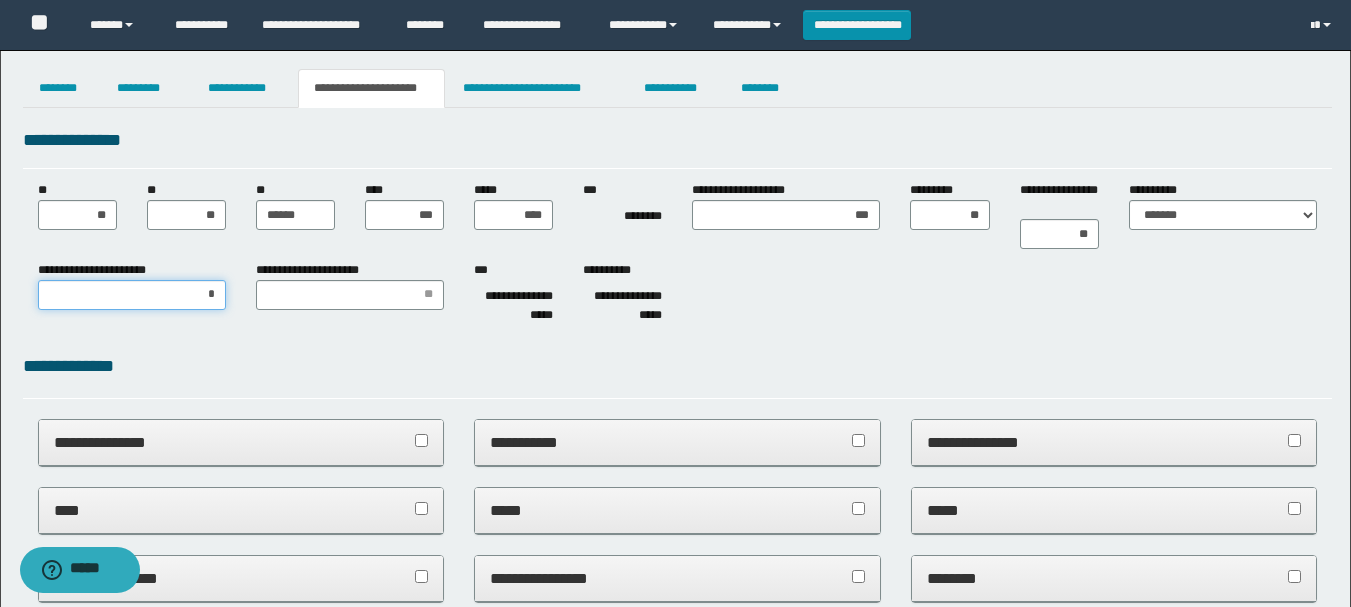 type on "**" 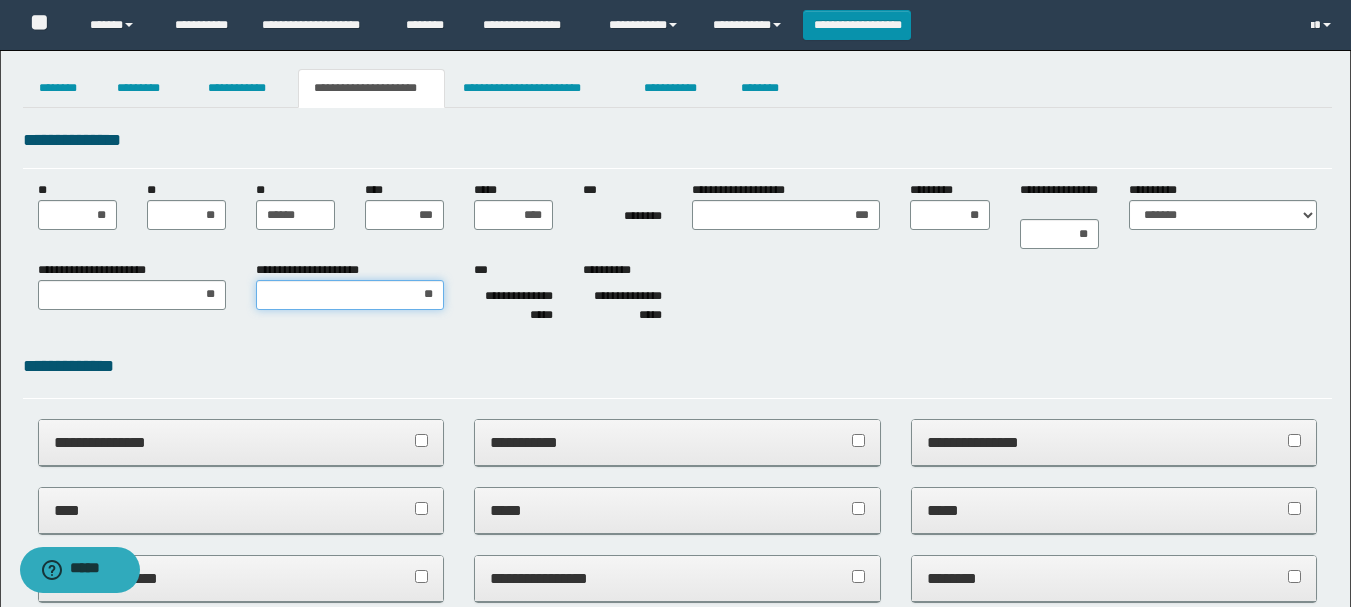 type on "***" 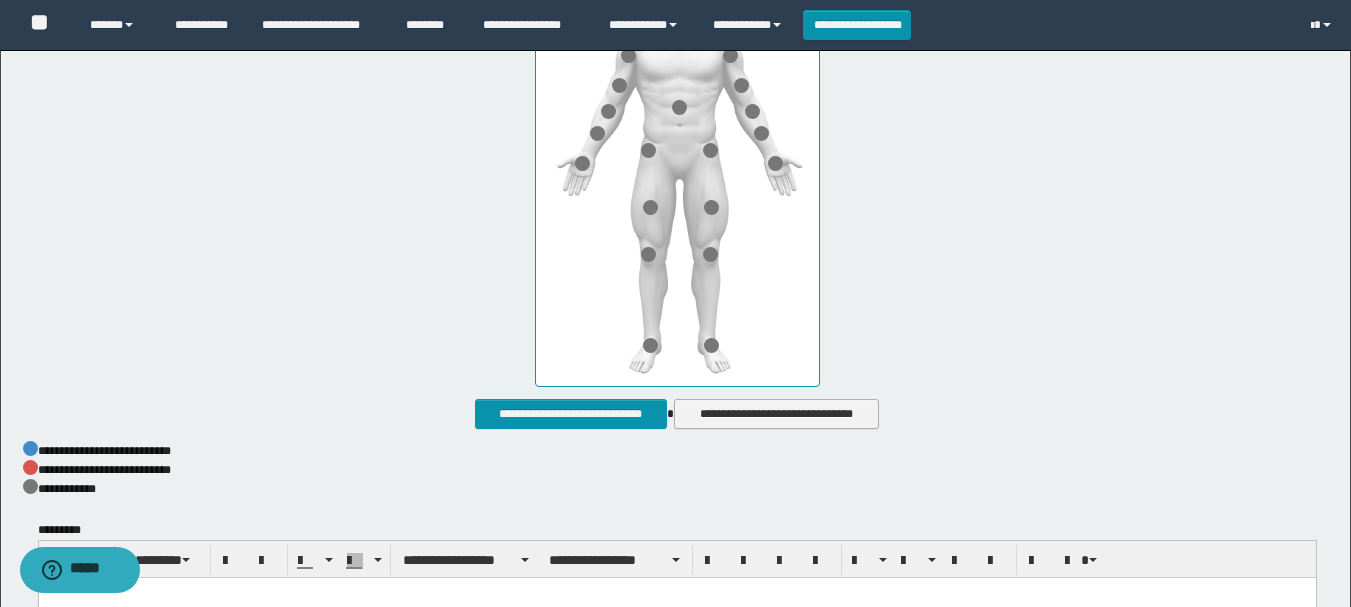 scroll, scrollTop: 900, scrollLeft: 0, axis: vertical 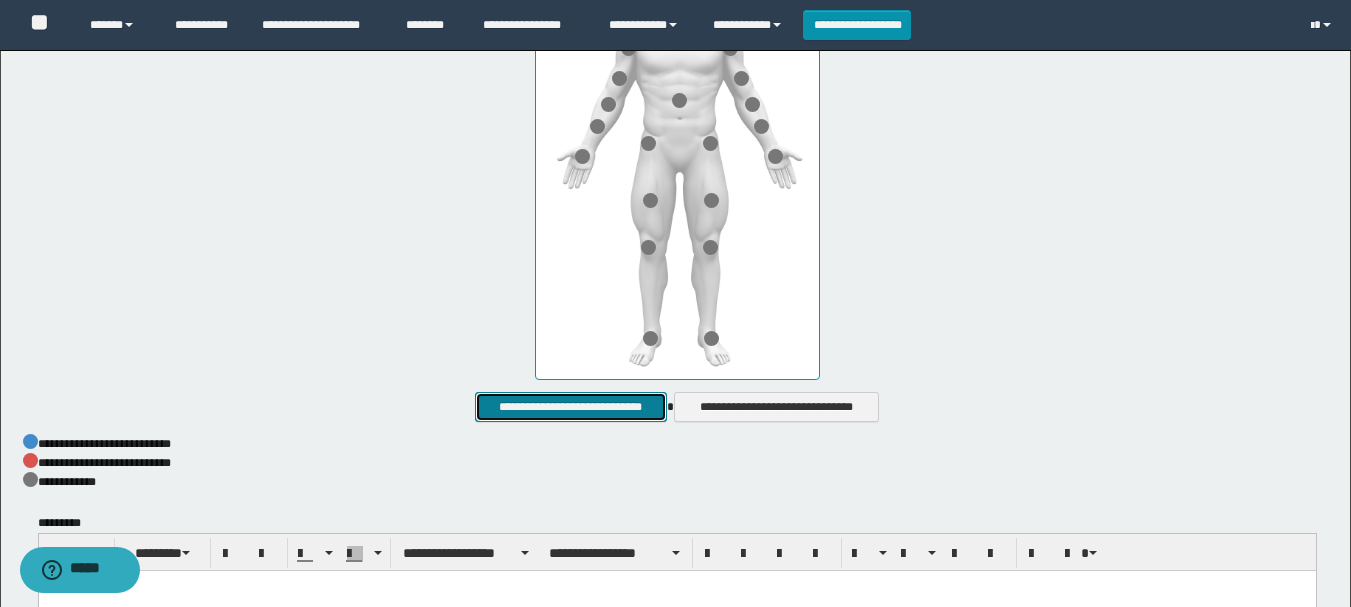 click on "**********" at bounding box center [570, 407] 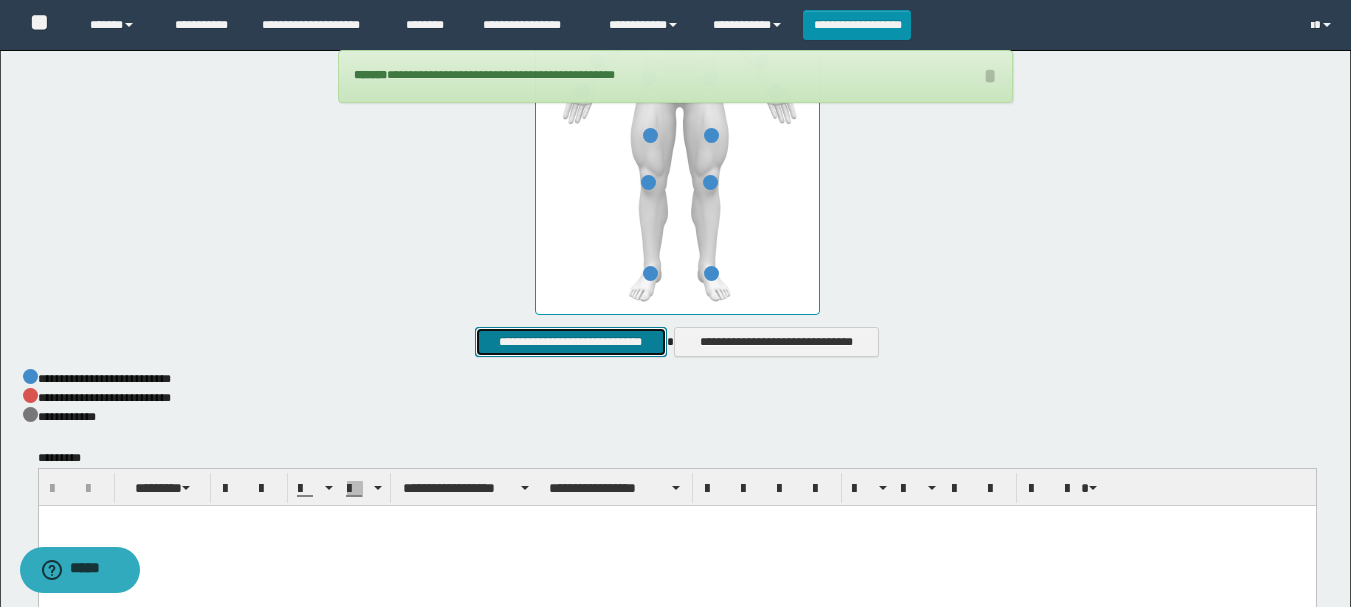scroll, scrollTop: 1000, scrollLeft: 0, axis: vertical 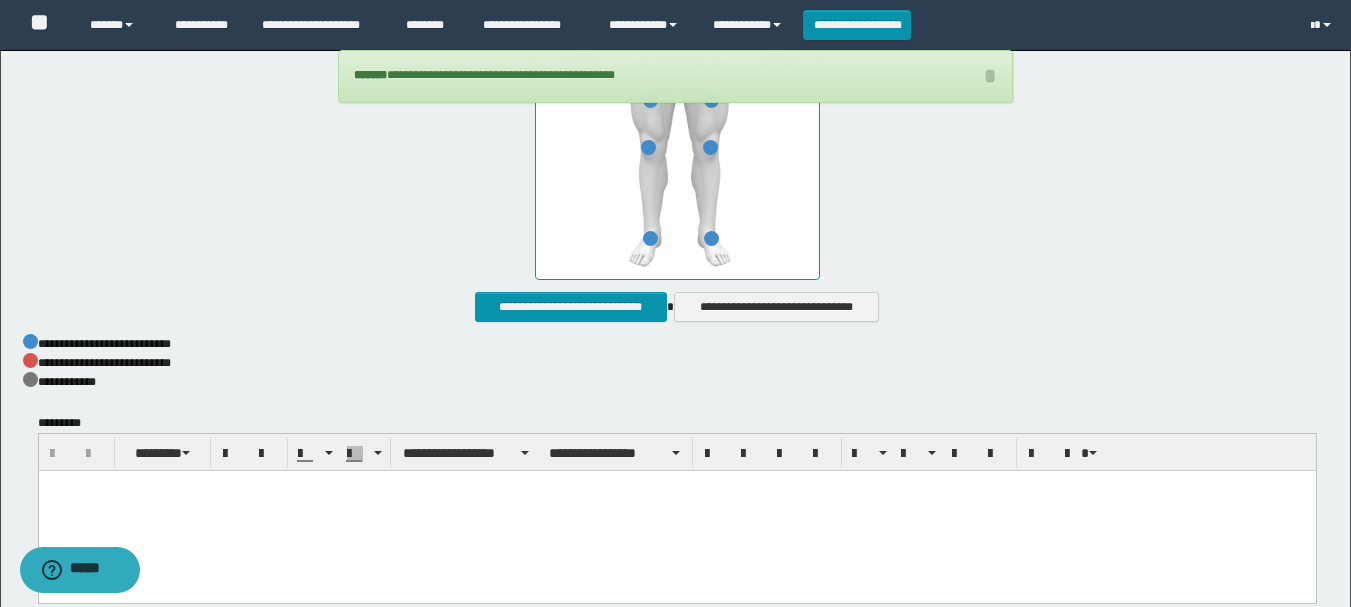 click at bounding box center (676, 512) 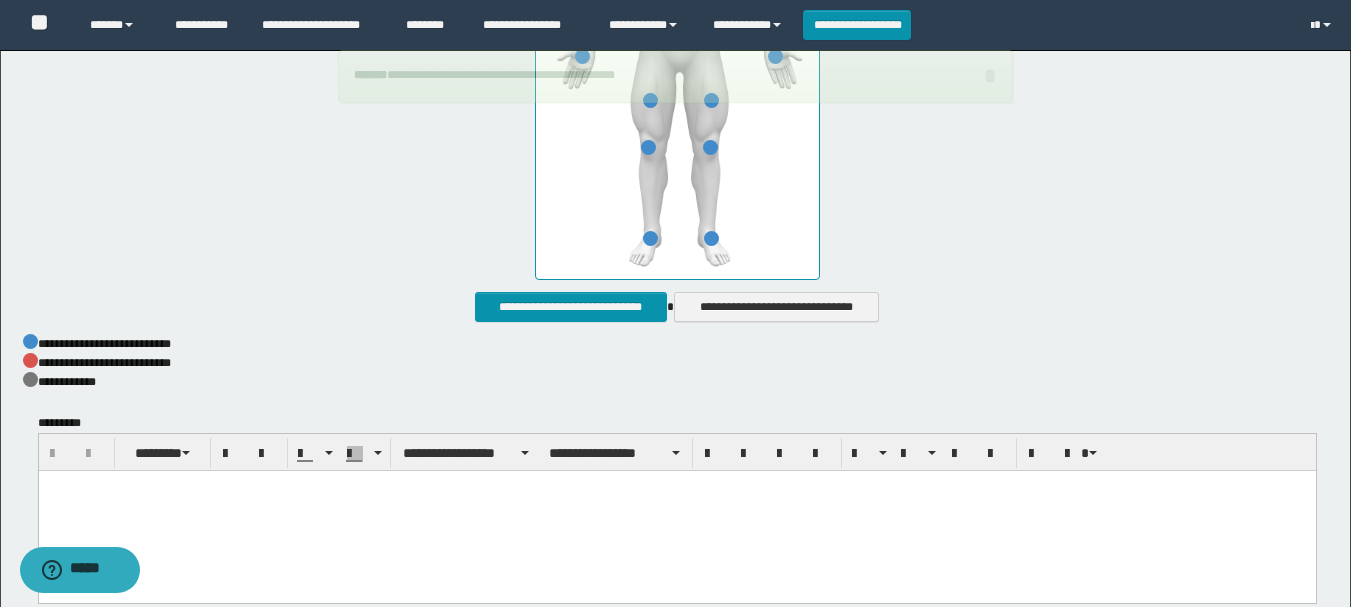 type 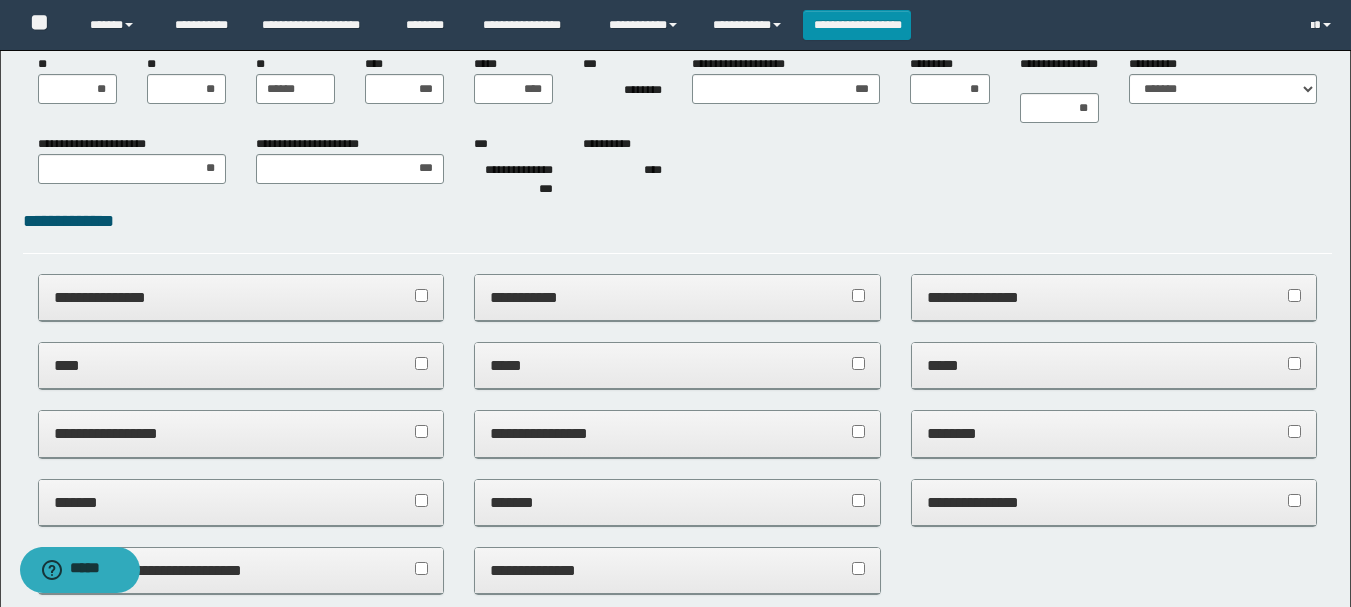 scroll, scrollTop: 0, scrollLeft: 0, axis: both 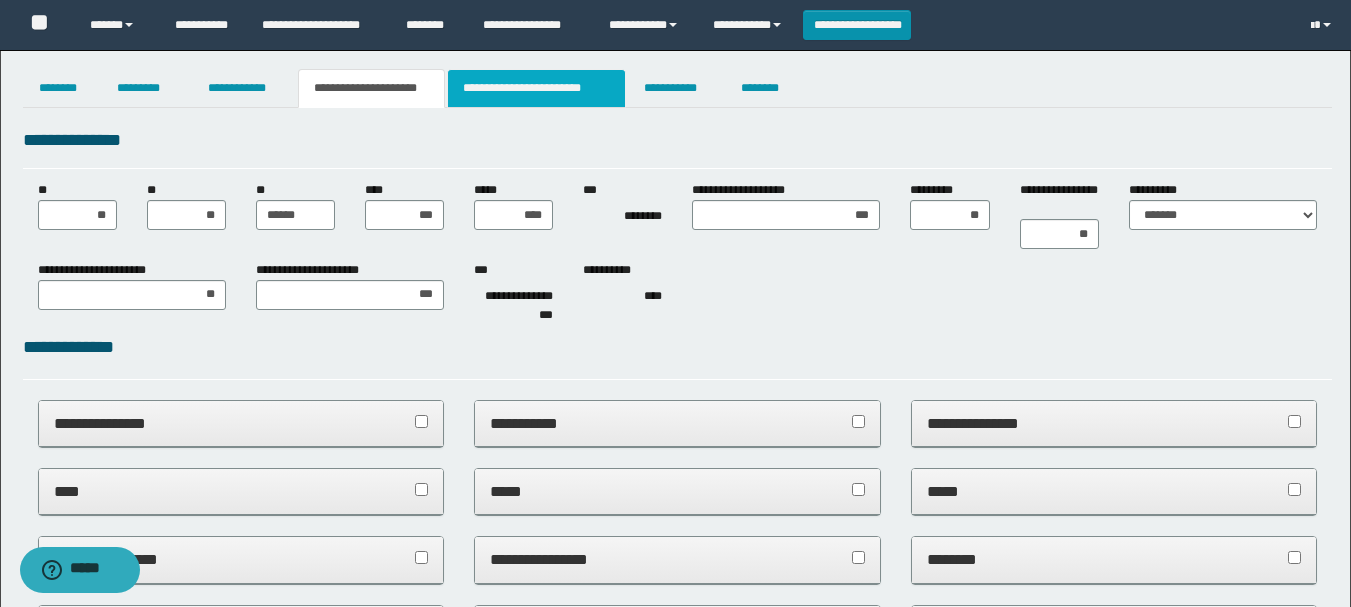 click on "**********" at bounding box center (537, 88) 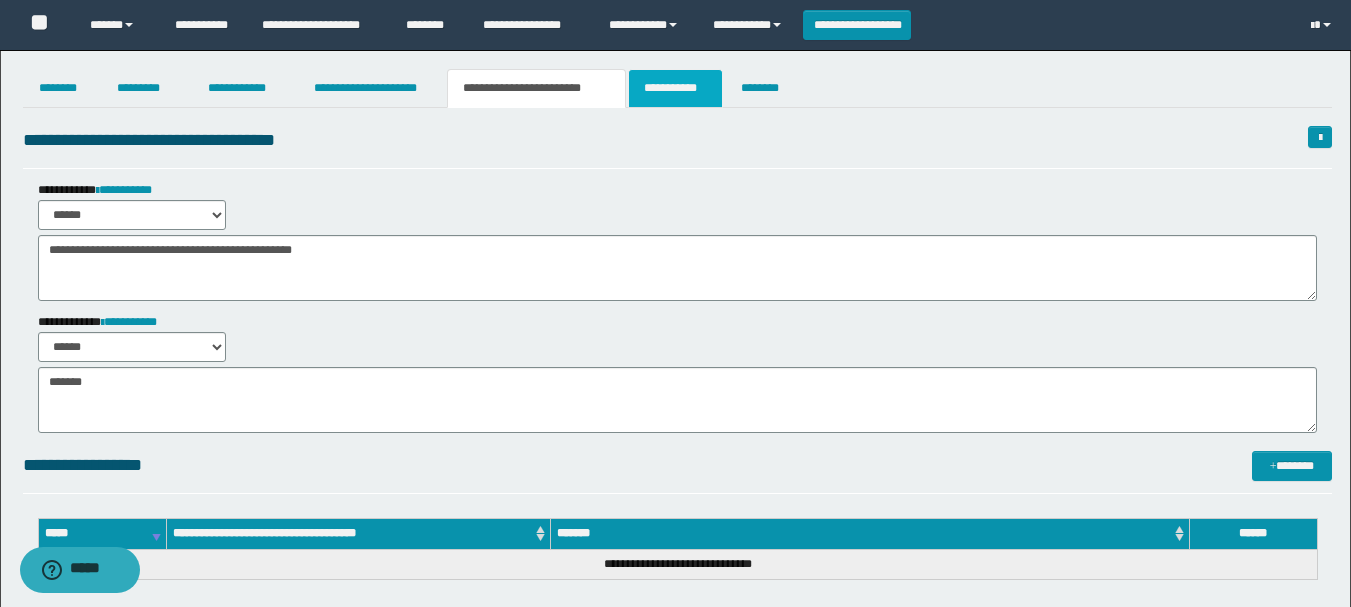 click on "**********" at bounding box center [675, 88] 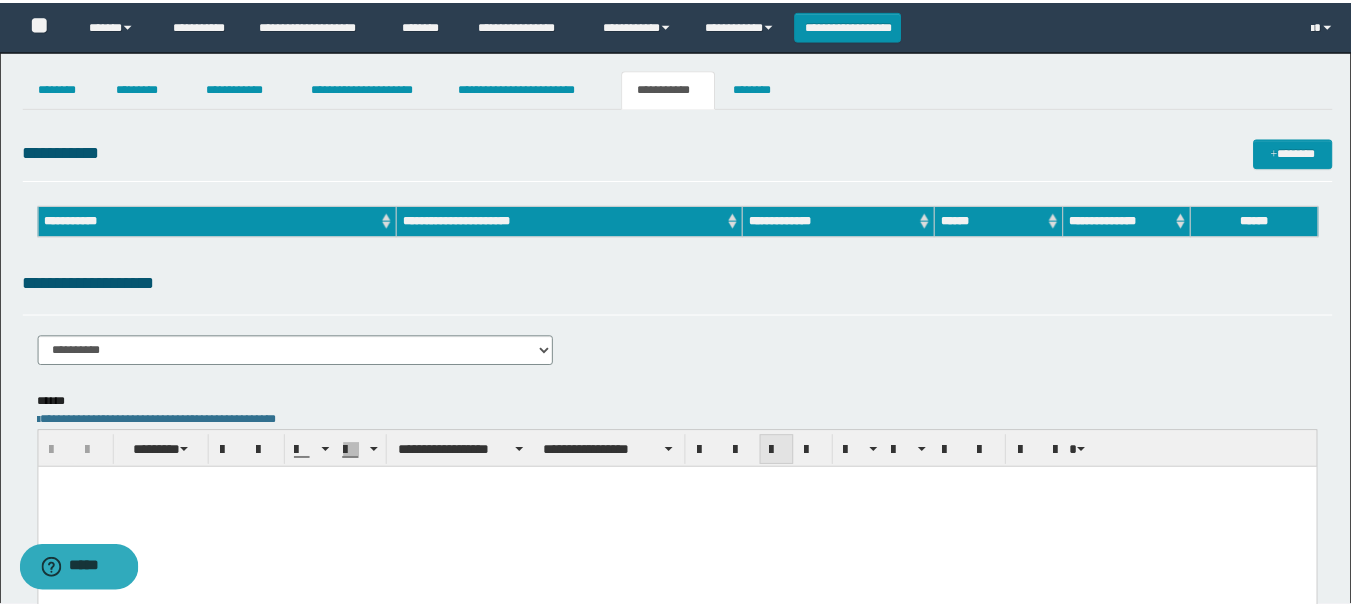scroll, scrollTop: 0, scrollLeft: 0, axis: both 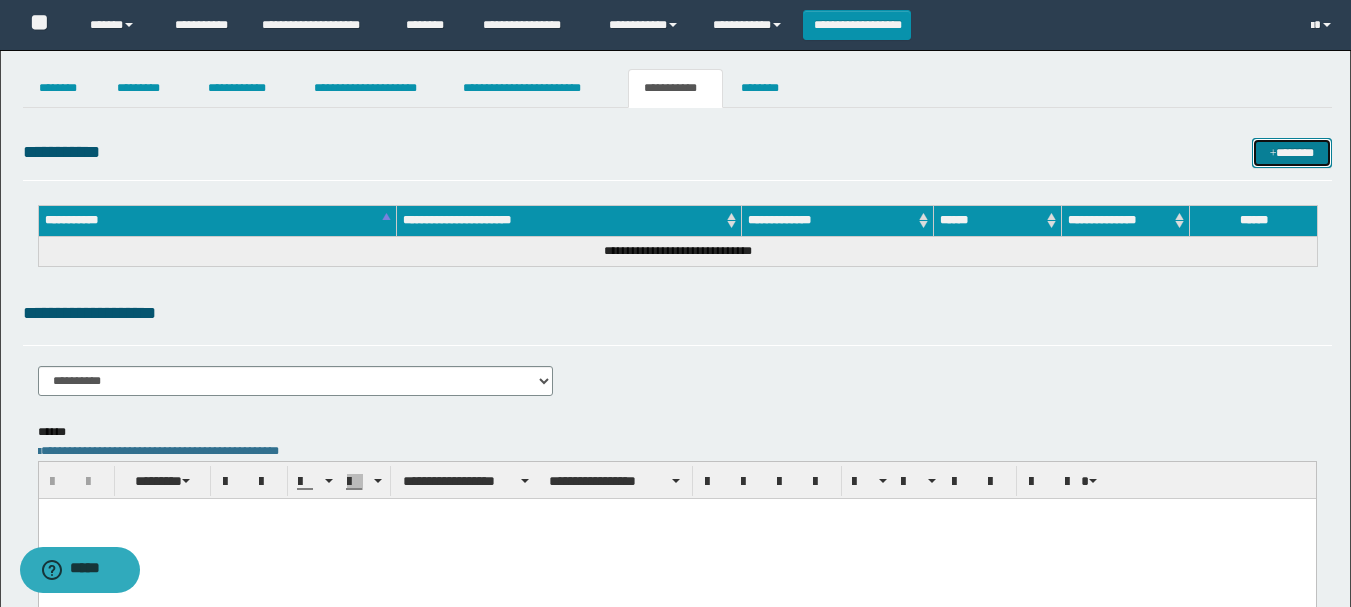 click on "*******" at bounding box center [1292, 153] 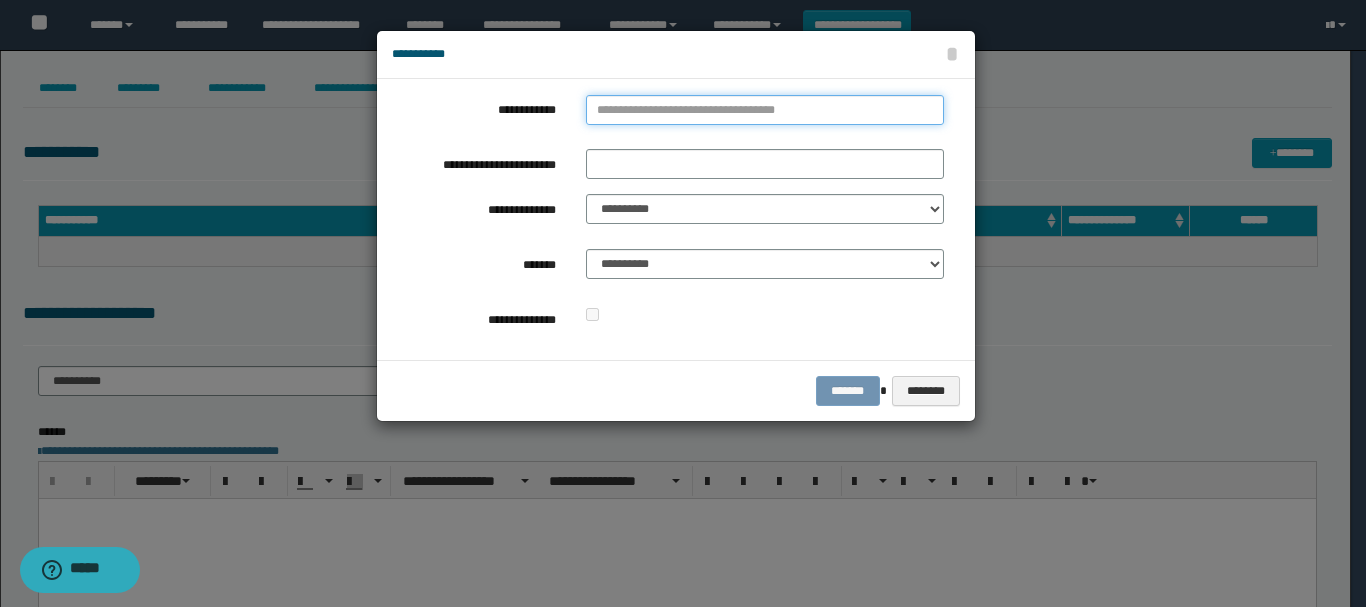 click on "**********" at bounding box center [765, 110] 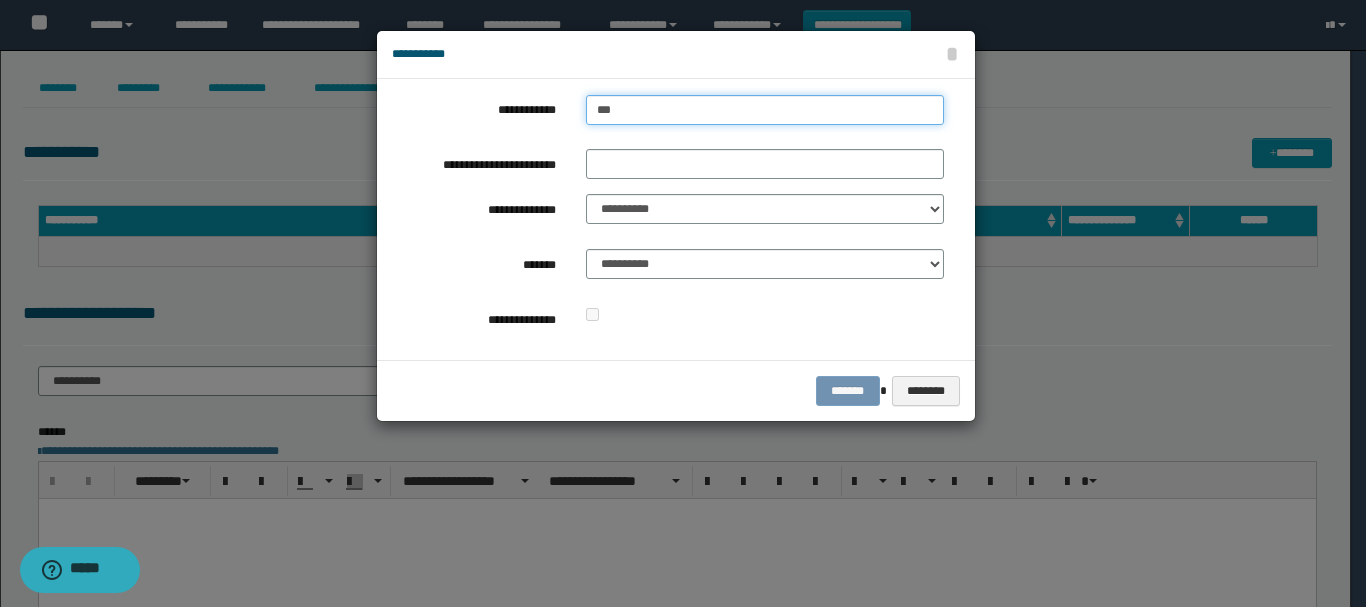 type on "****" 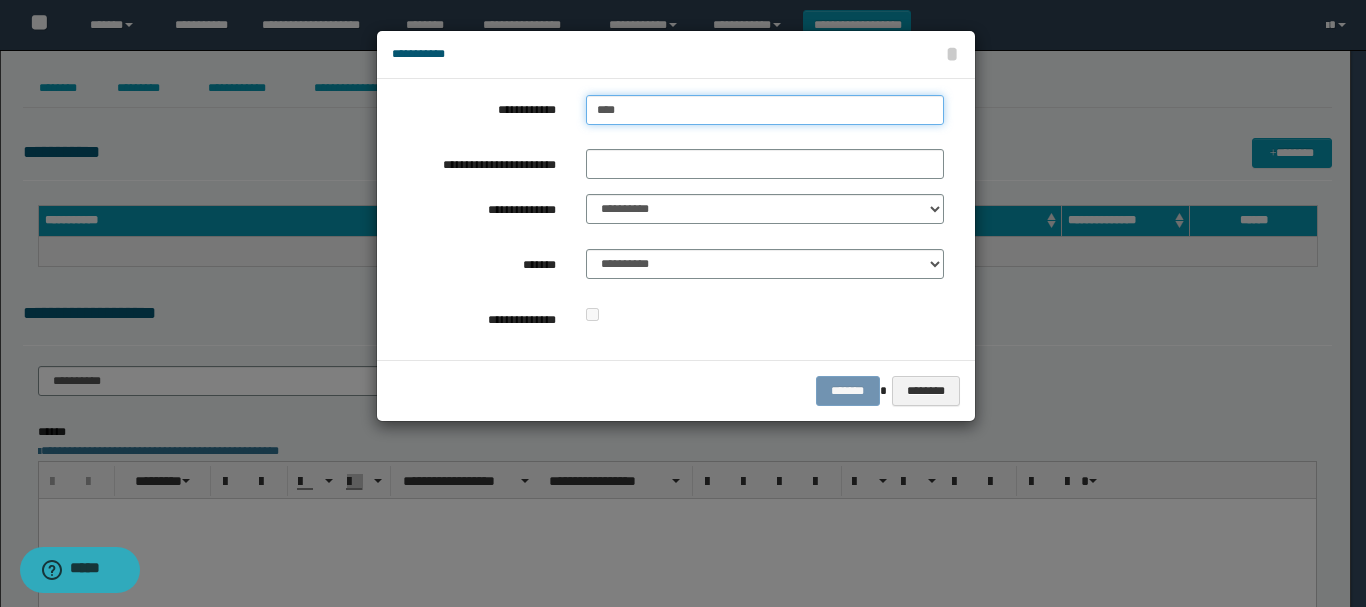 type on "****" 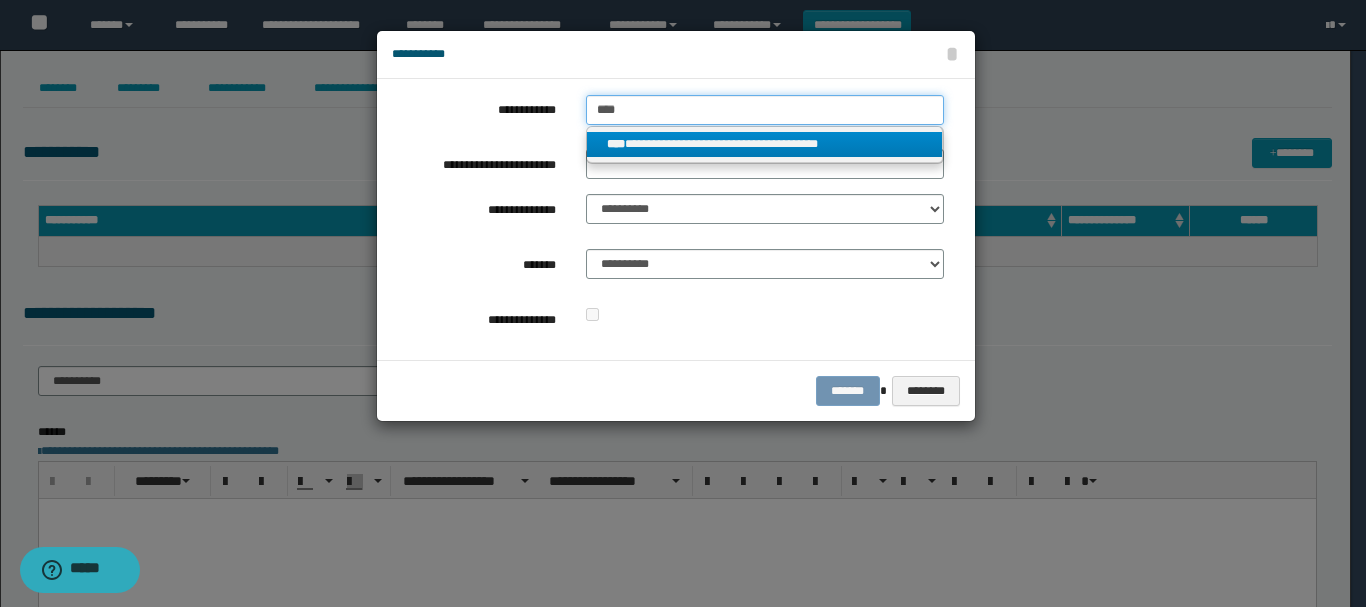 type on "****" 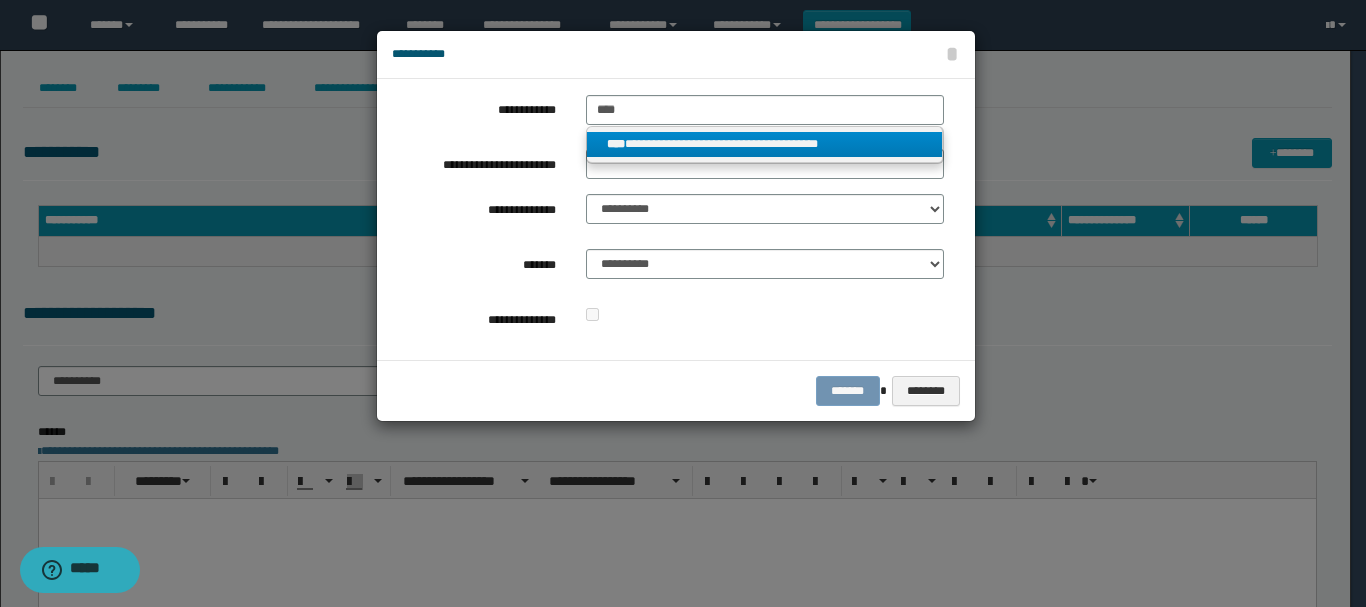 click on "**********" at bounding box center [765, 144] 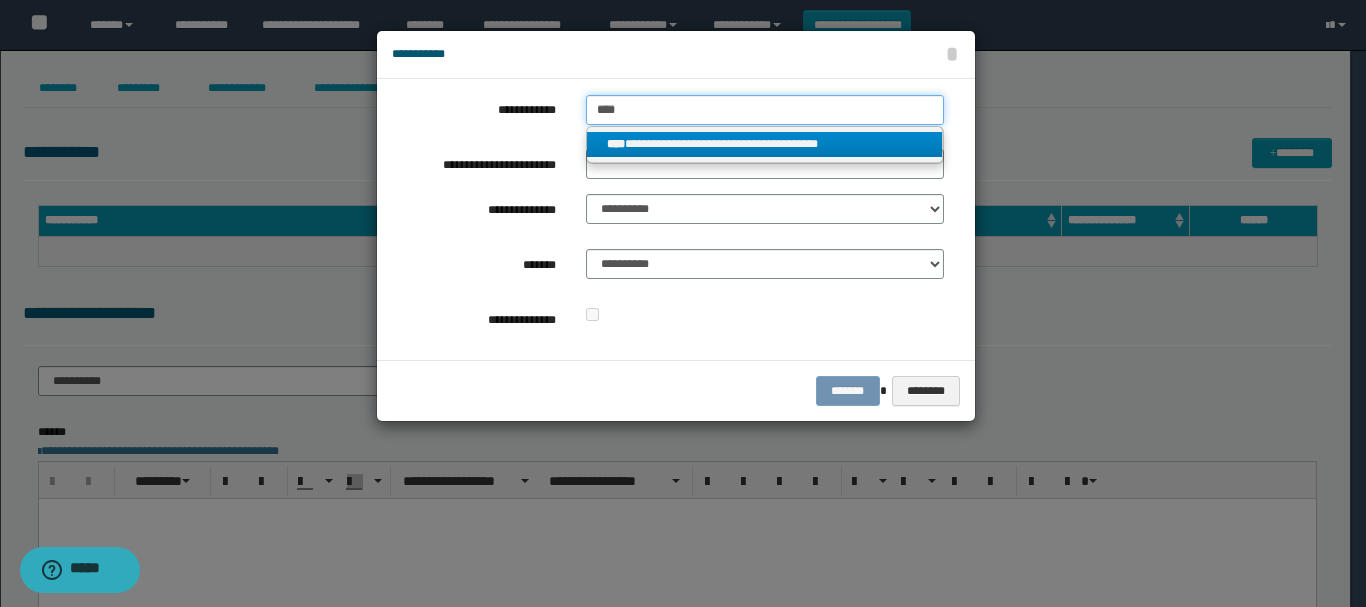 type 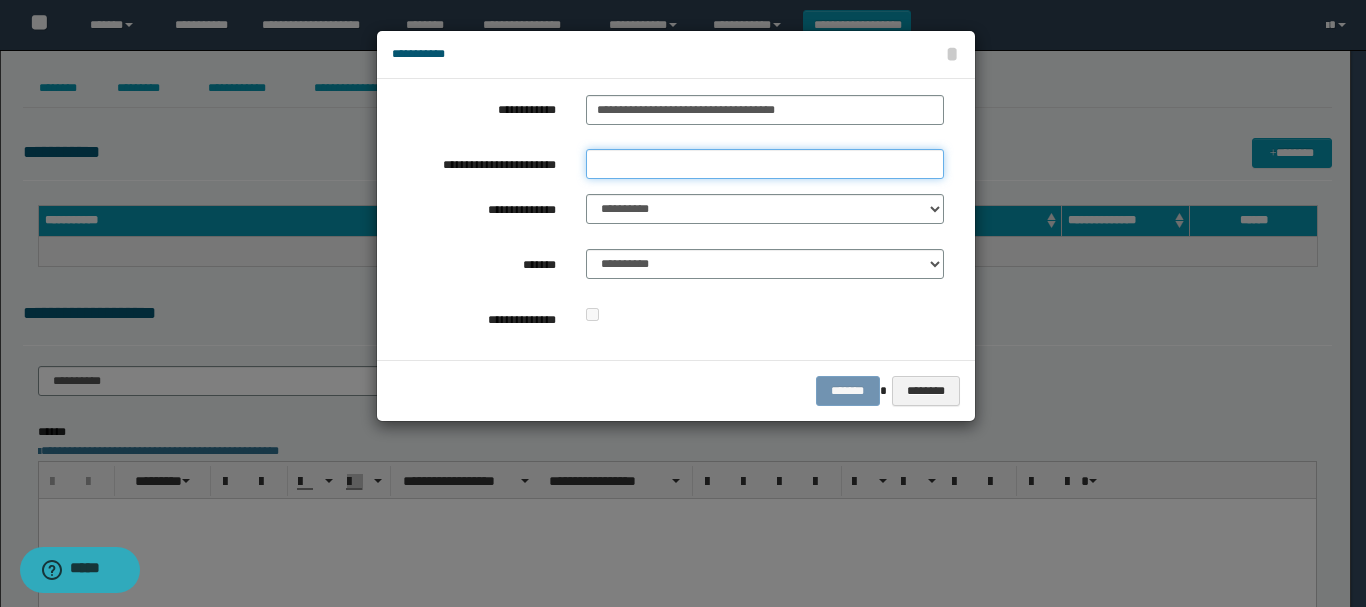 click on "**********" at bounding box center (765, 164) 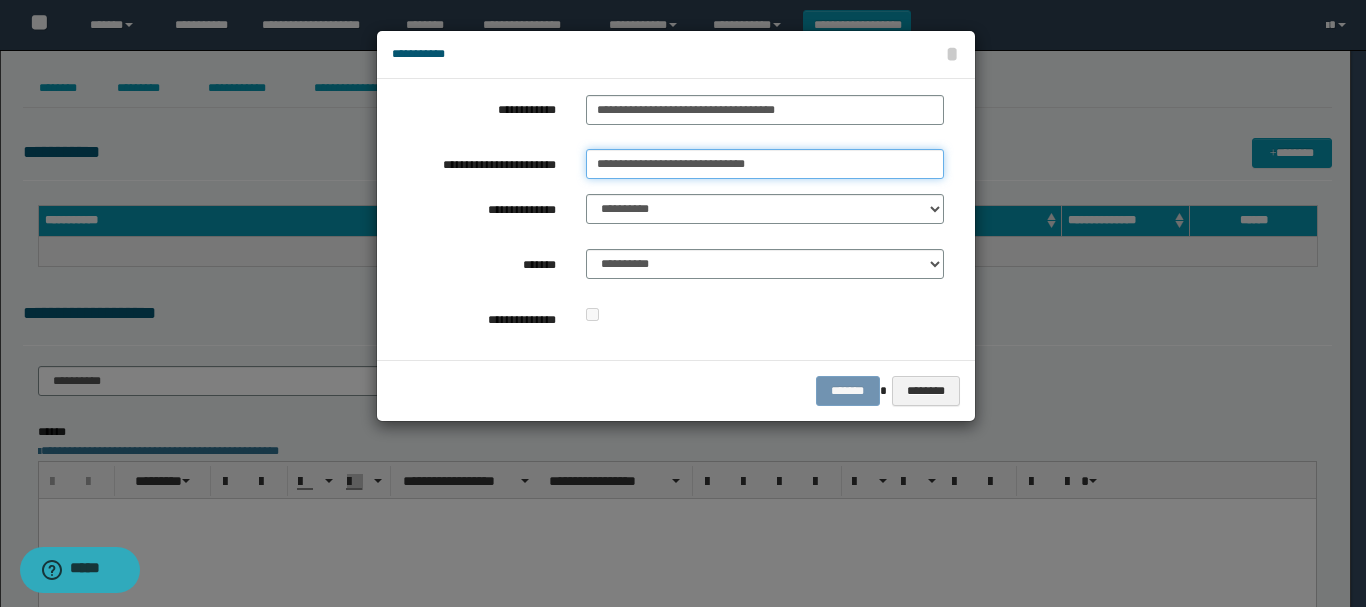 click on "**********" at bounding box center [765, 164] 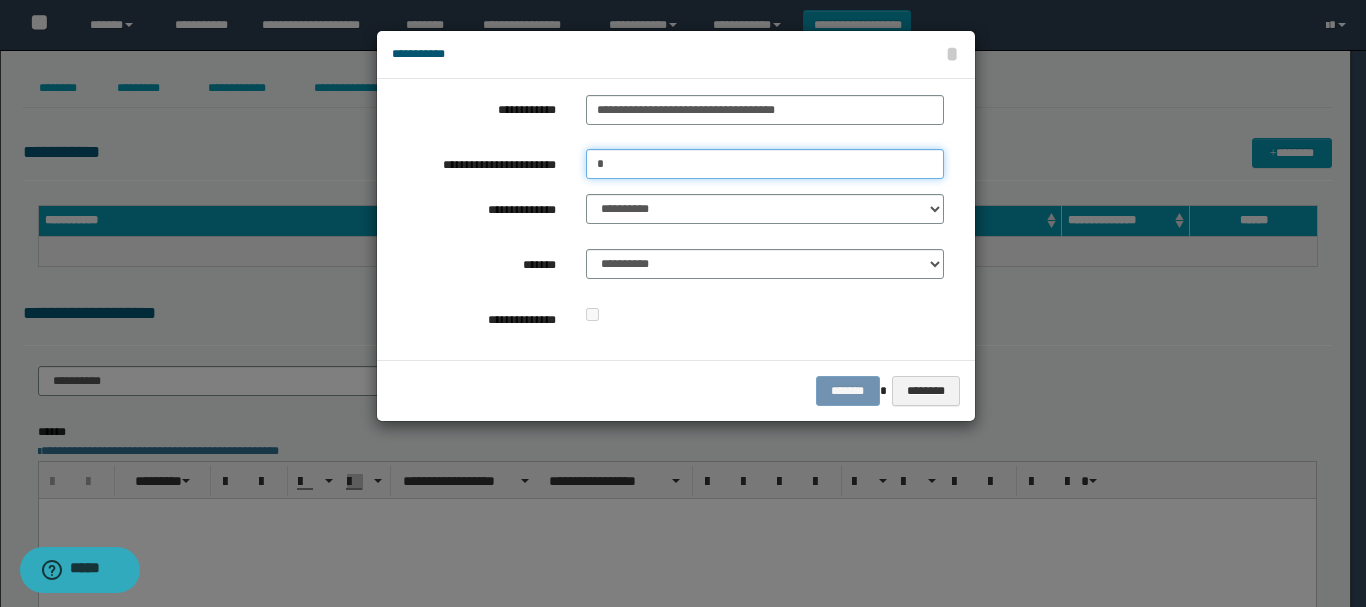 type on "********" 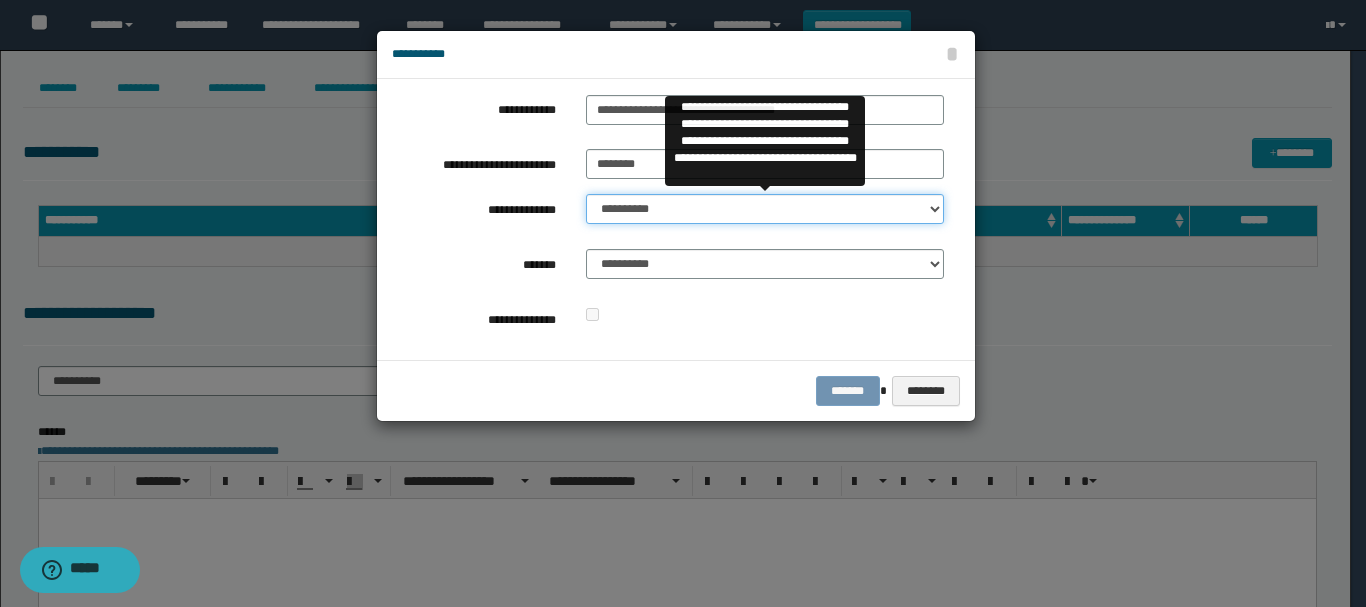 click on "**********" at bounding box center (765, 209) 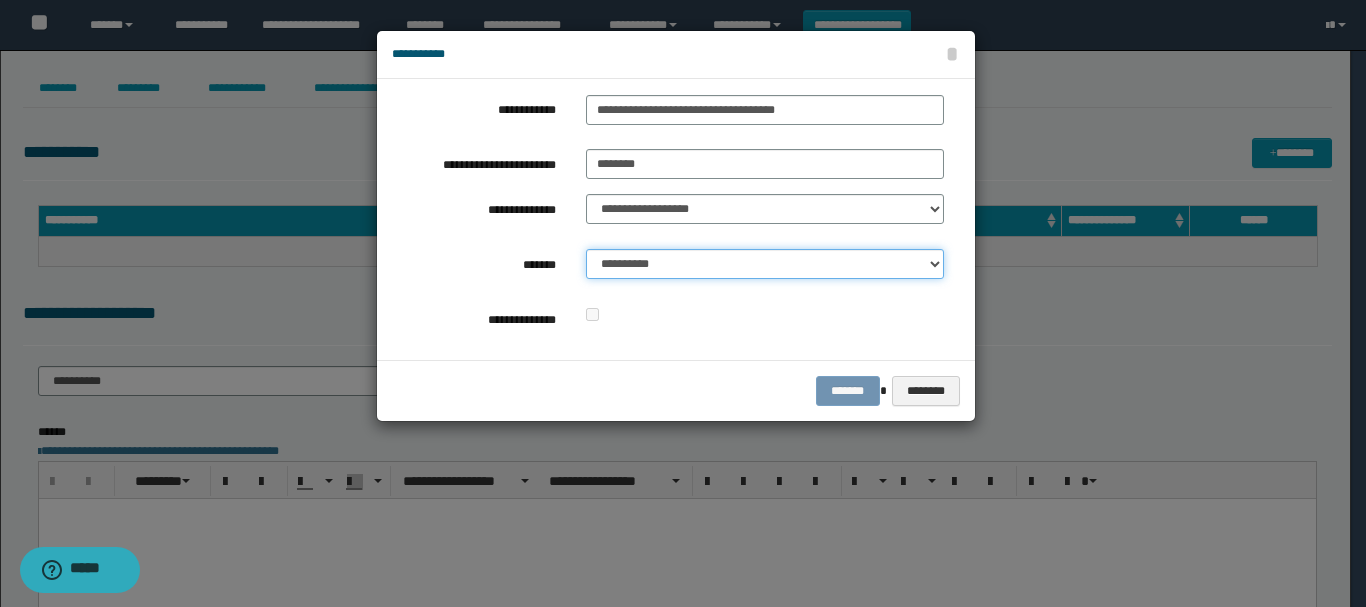 click on "**********" at bounding box center (765, 264) 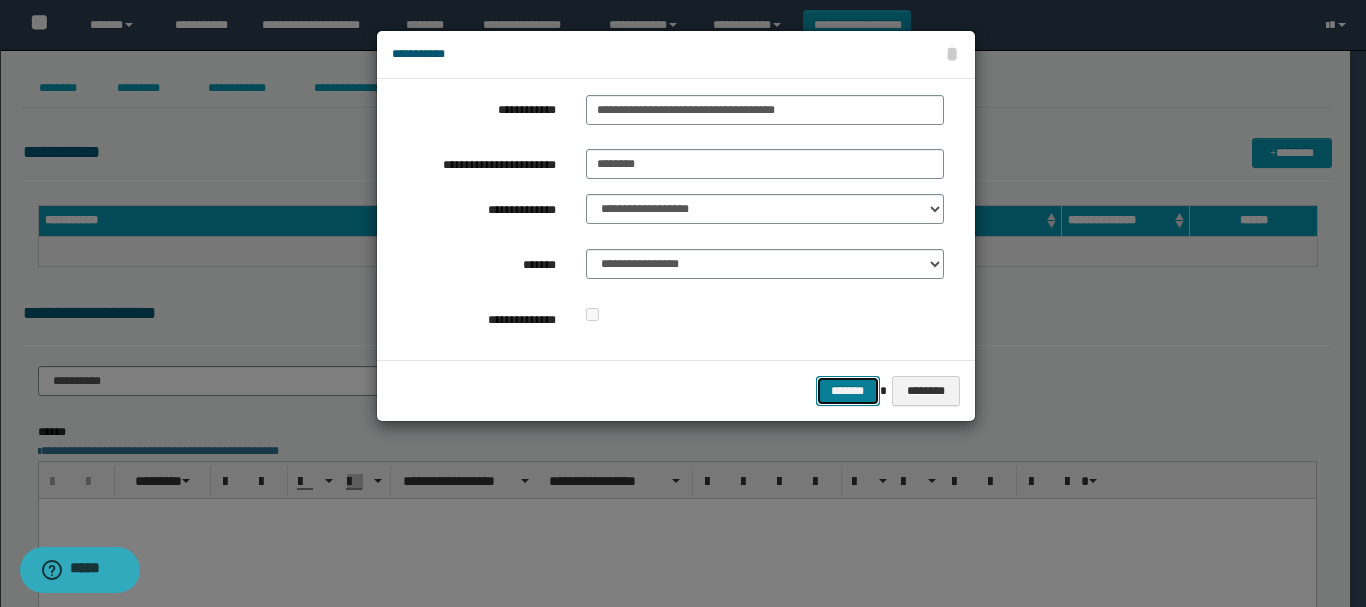 click on "*******" at bounding box center [848, 391] 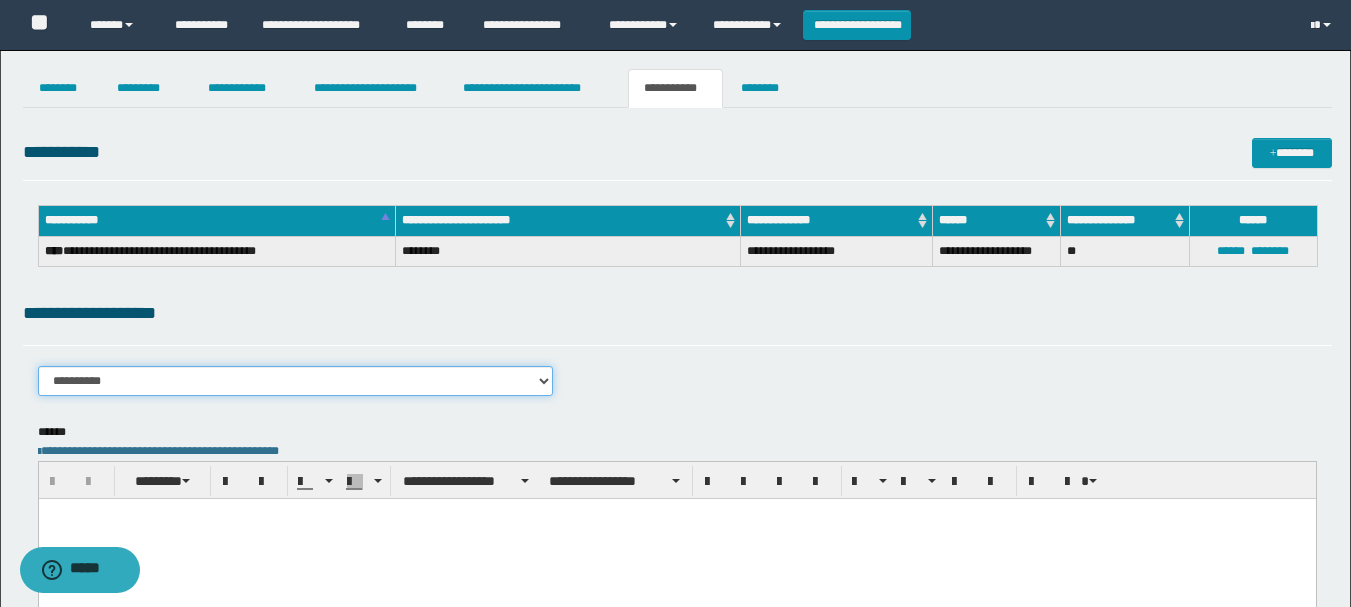 click on "**********" at bounding box center (296, 381) 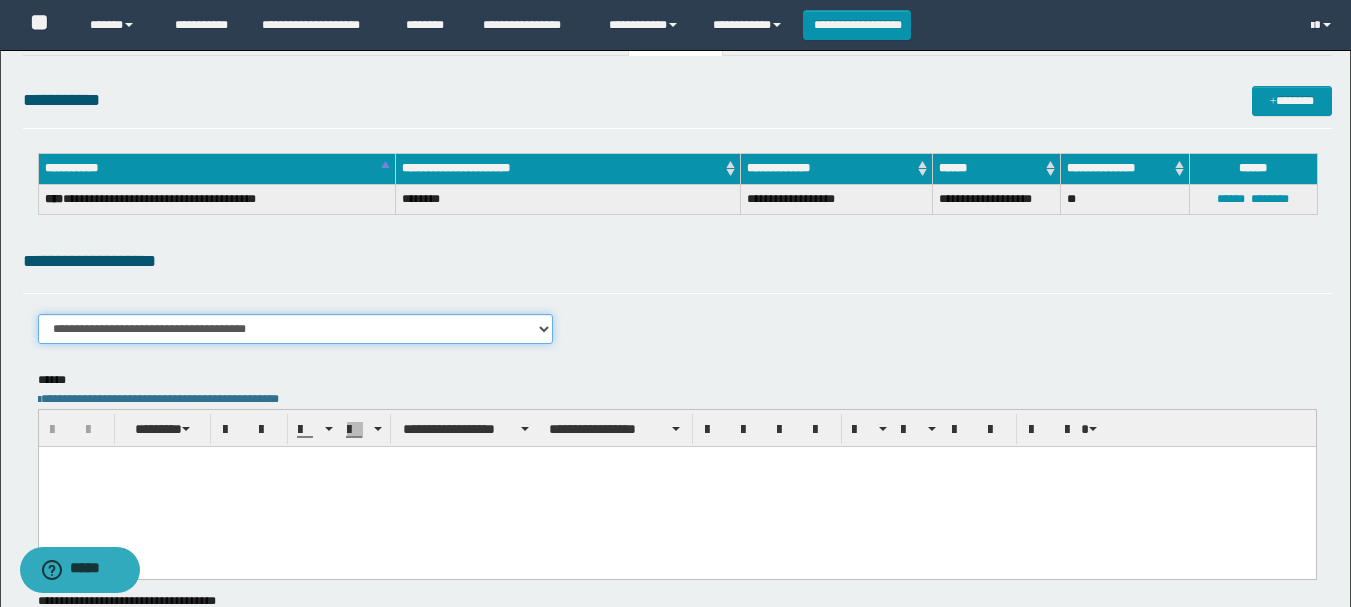 scroll, scrollTop: 100, scrollLeft: 0, axis: vertical 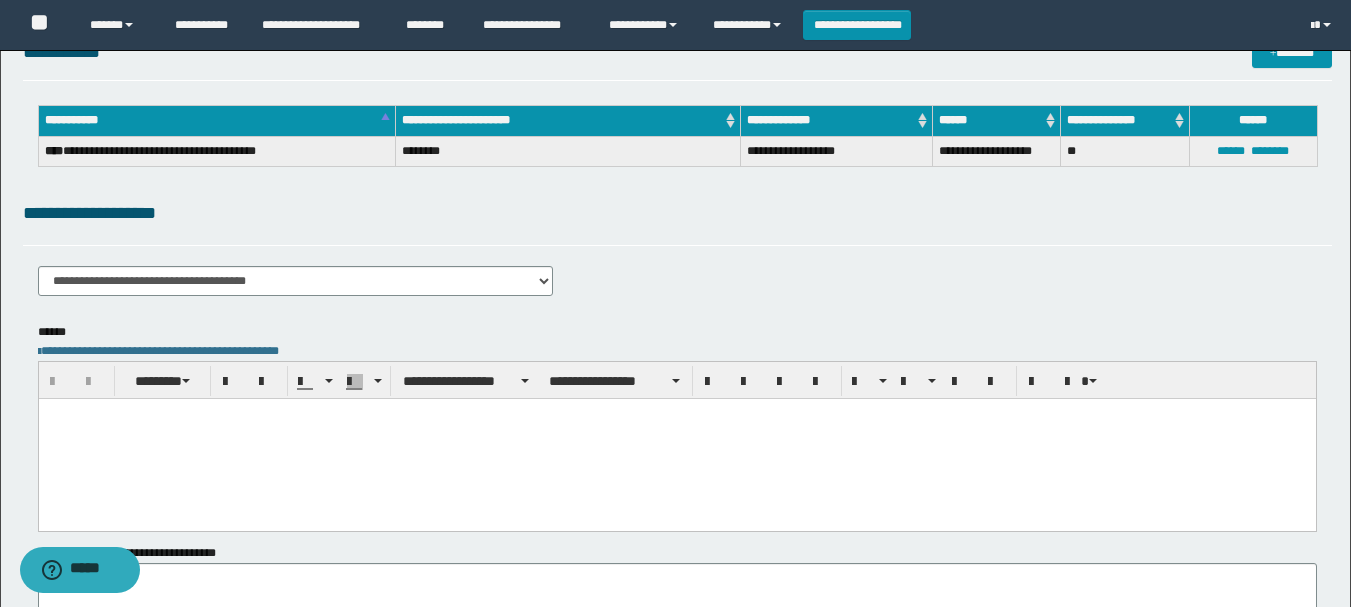 click at bounding box center [676, 438] 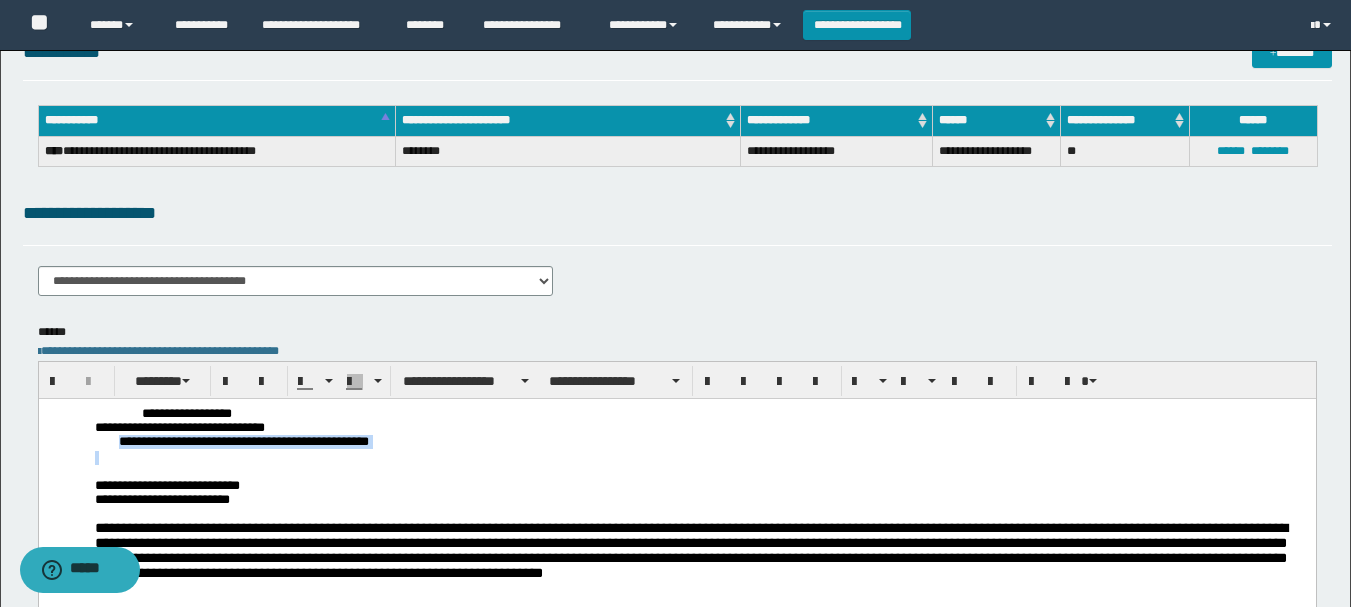 drag, startPoint x: 112, startPoint y: 449, endPoint x: 499, endPoint y: 458, distance: 387.10464 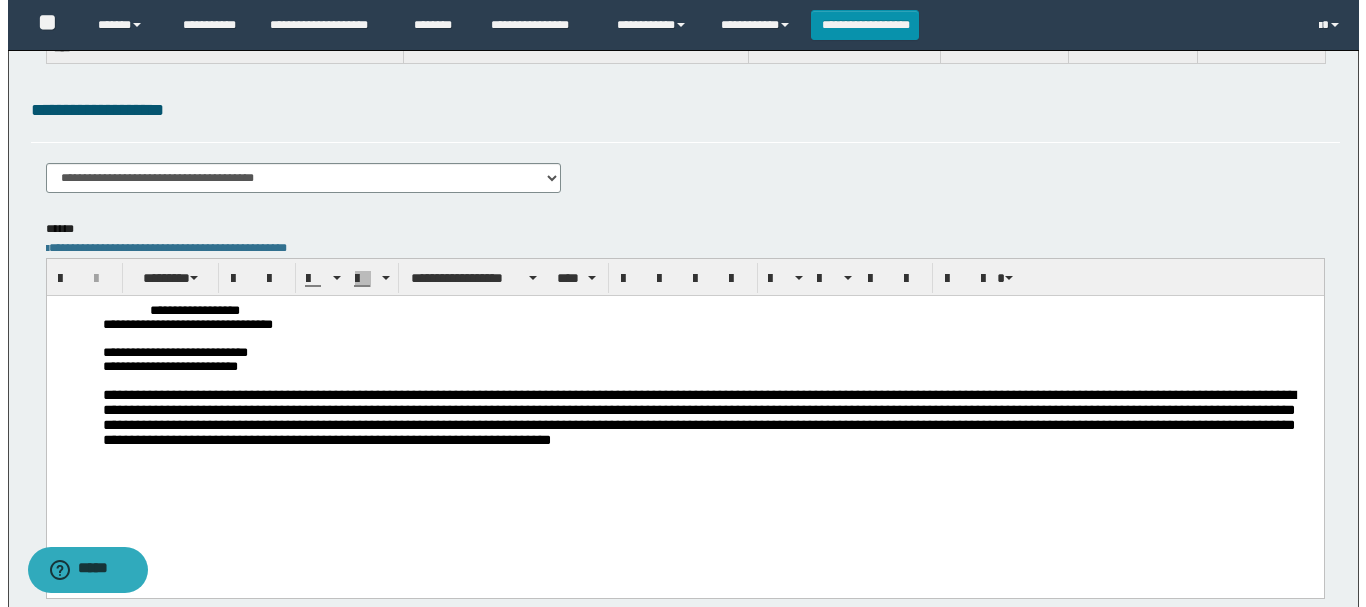 scroll, scrollTop: 0, scrollLeft: 0, axis: both 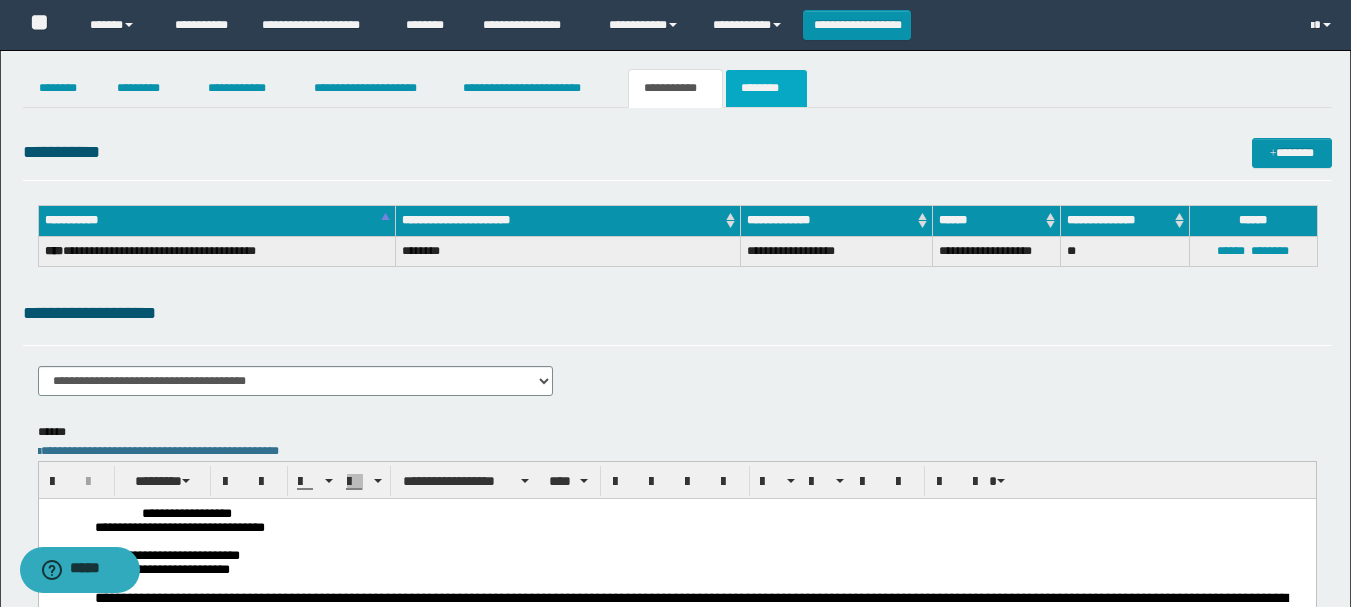 click on "********" at bounding box center (766, 88) 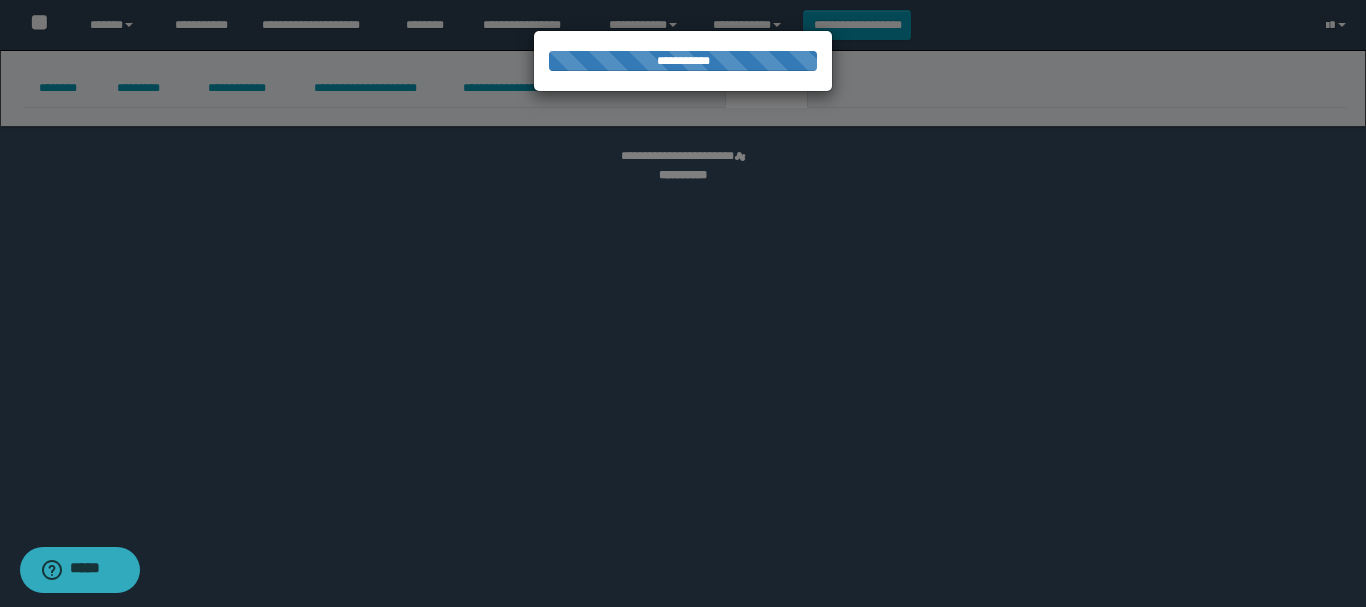 select 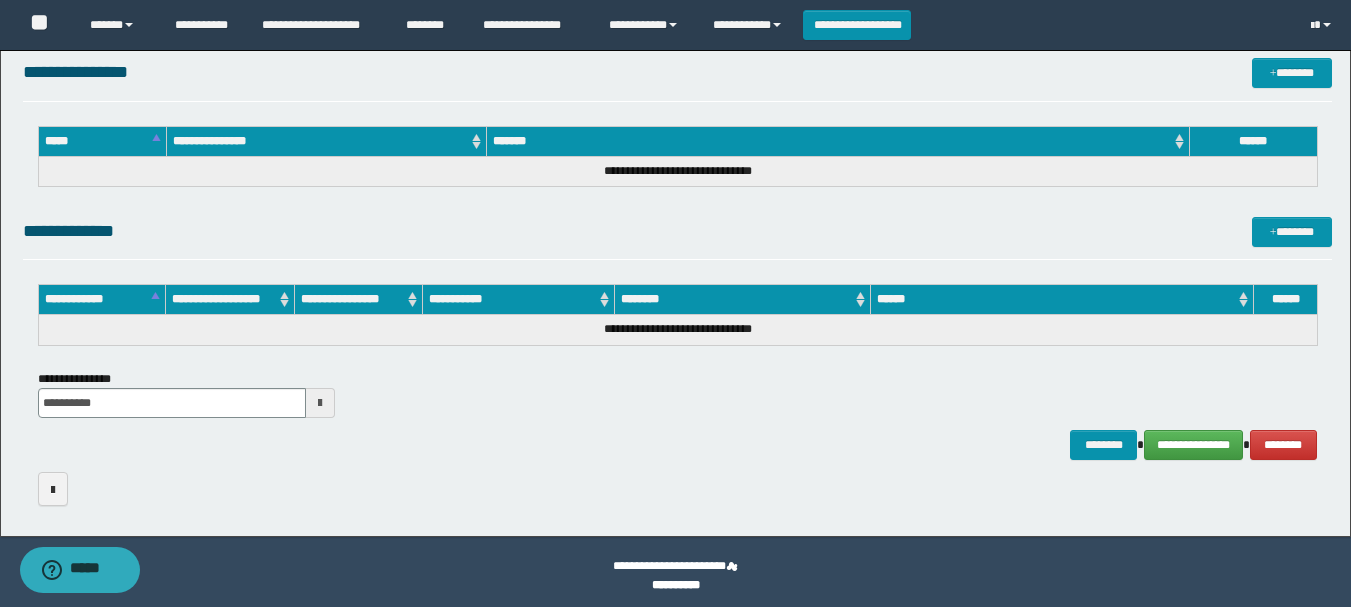 scroll, scrollTop: 1024, scrollLeft: 0, axis: vertical 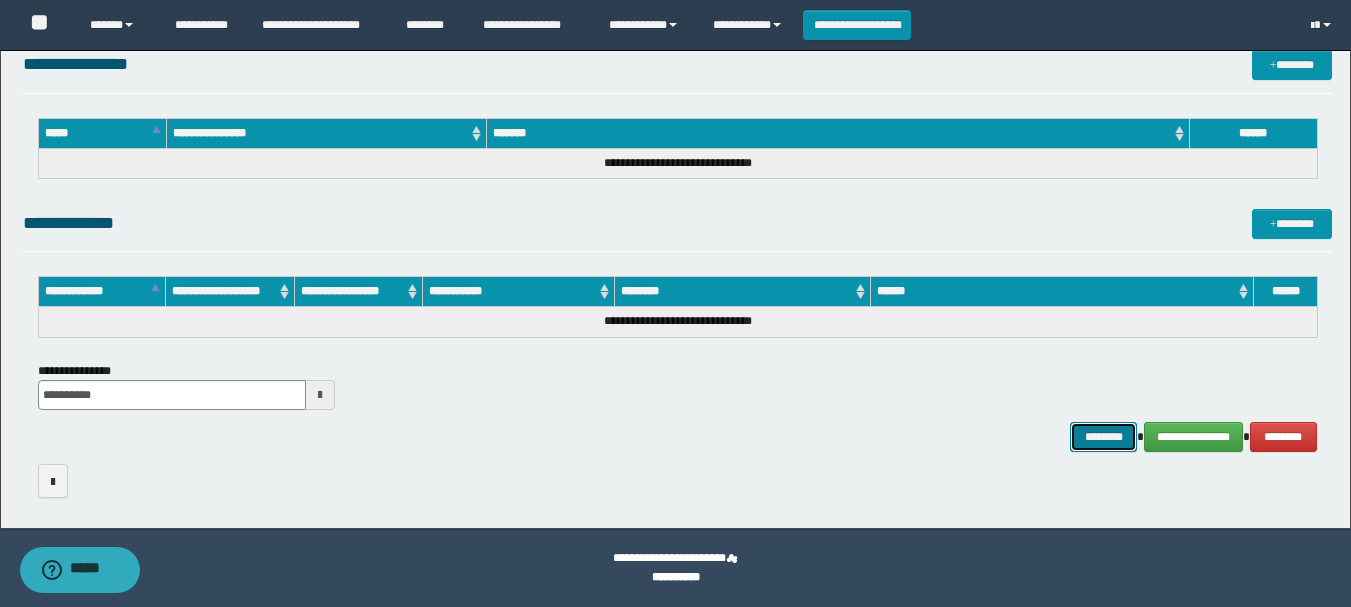 click on "********" at bounding box center [1104, 437] 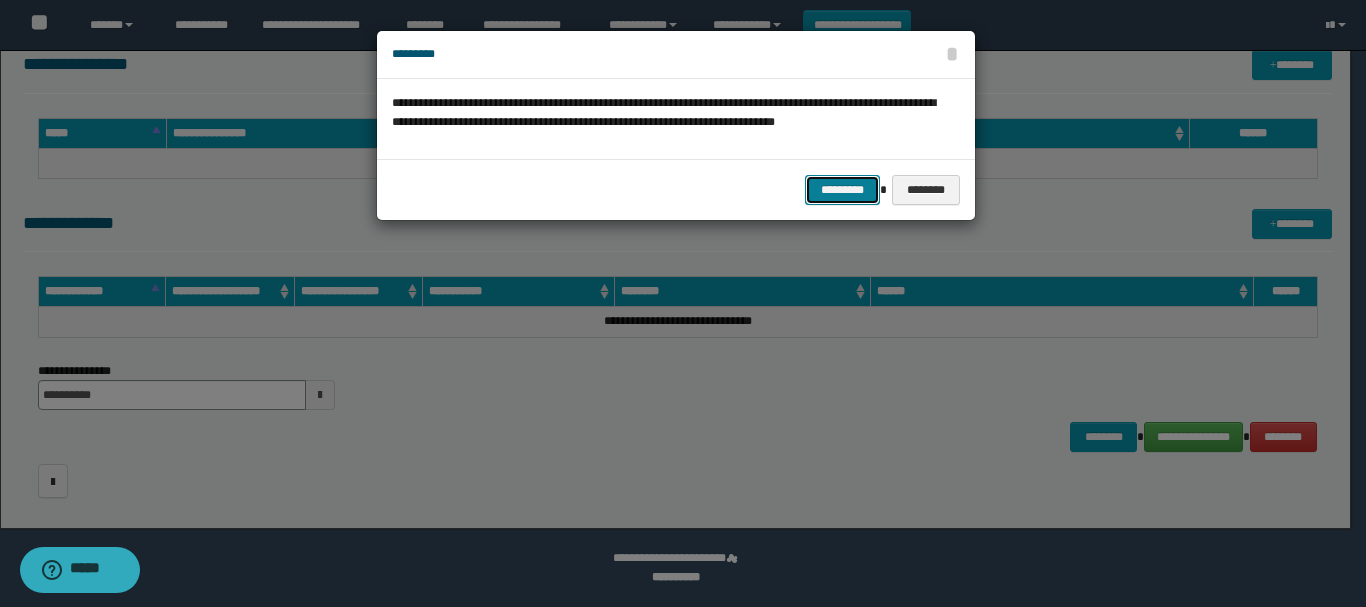 click on "*********" at bounding box center (842, 190) 